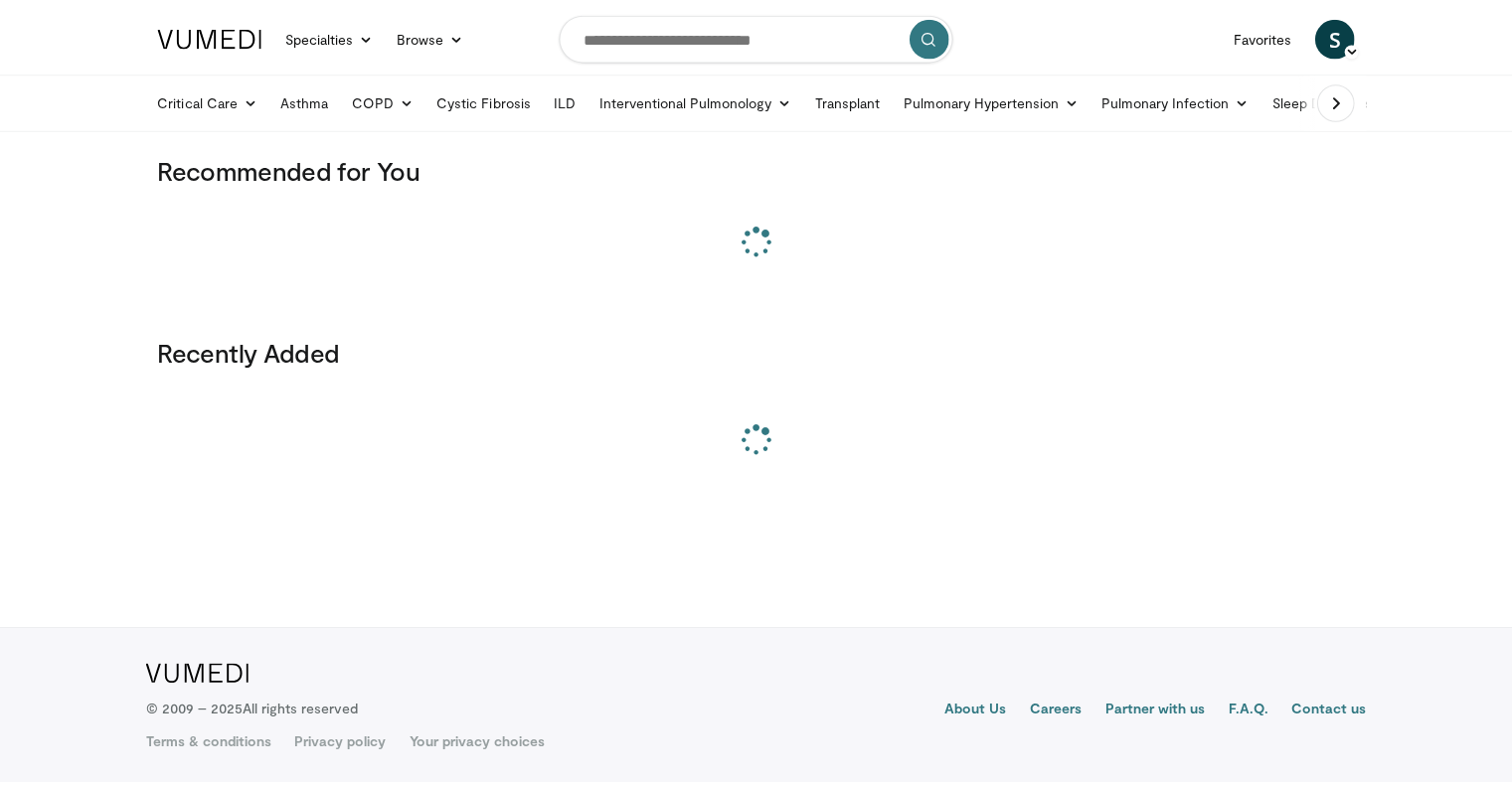 scroll, scrollTop: 0, scrollLeft: 0, axis: both 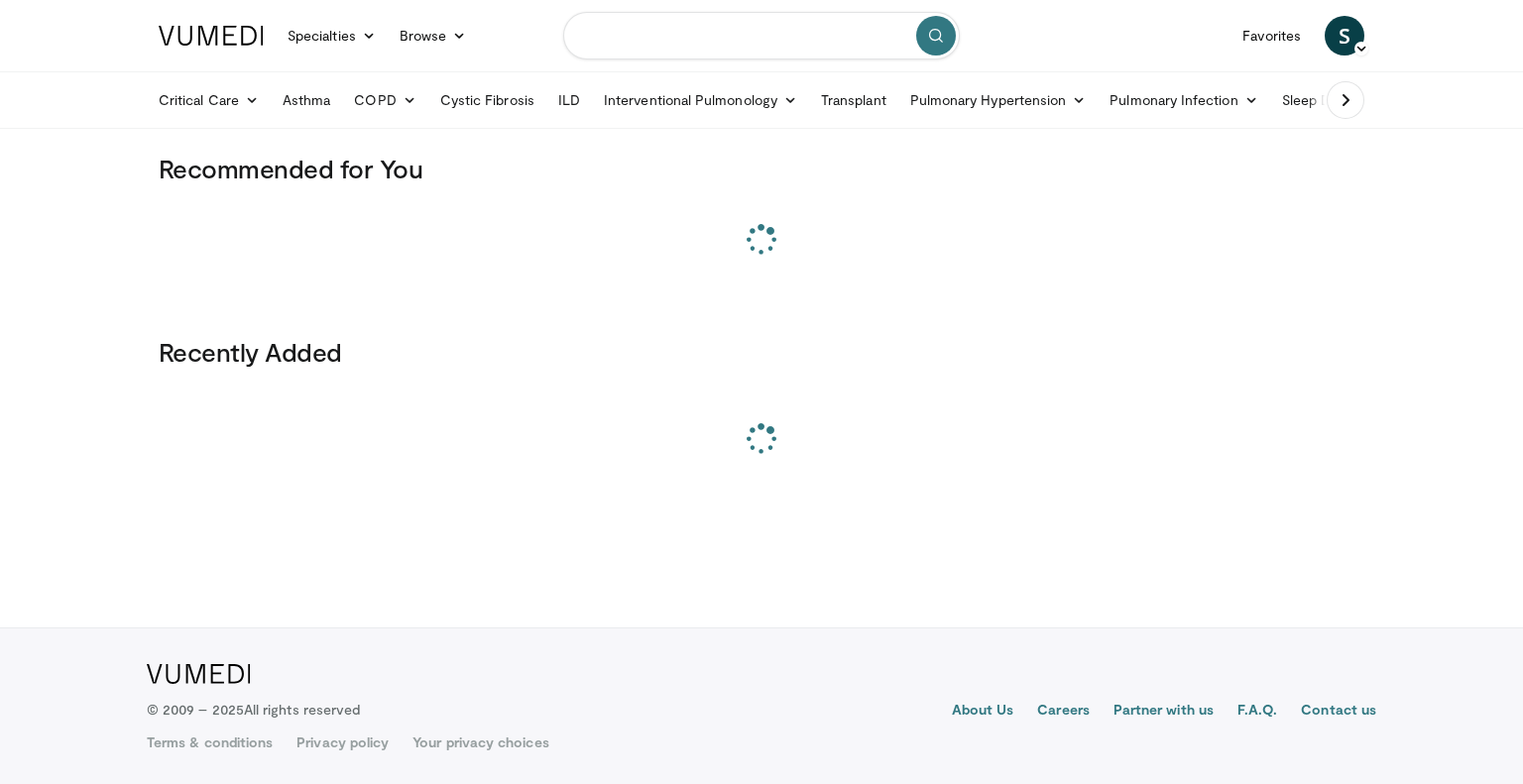 click at bounding box center [762, 36] 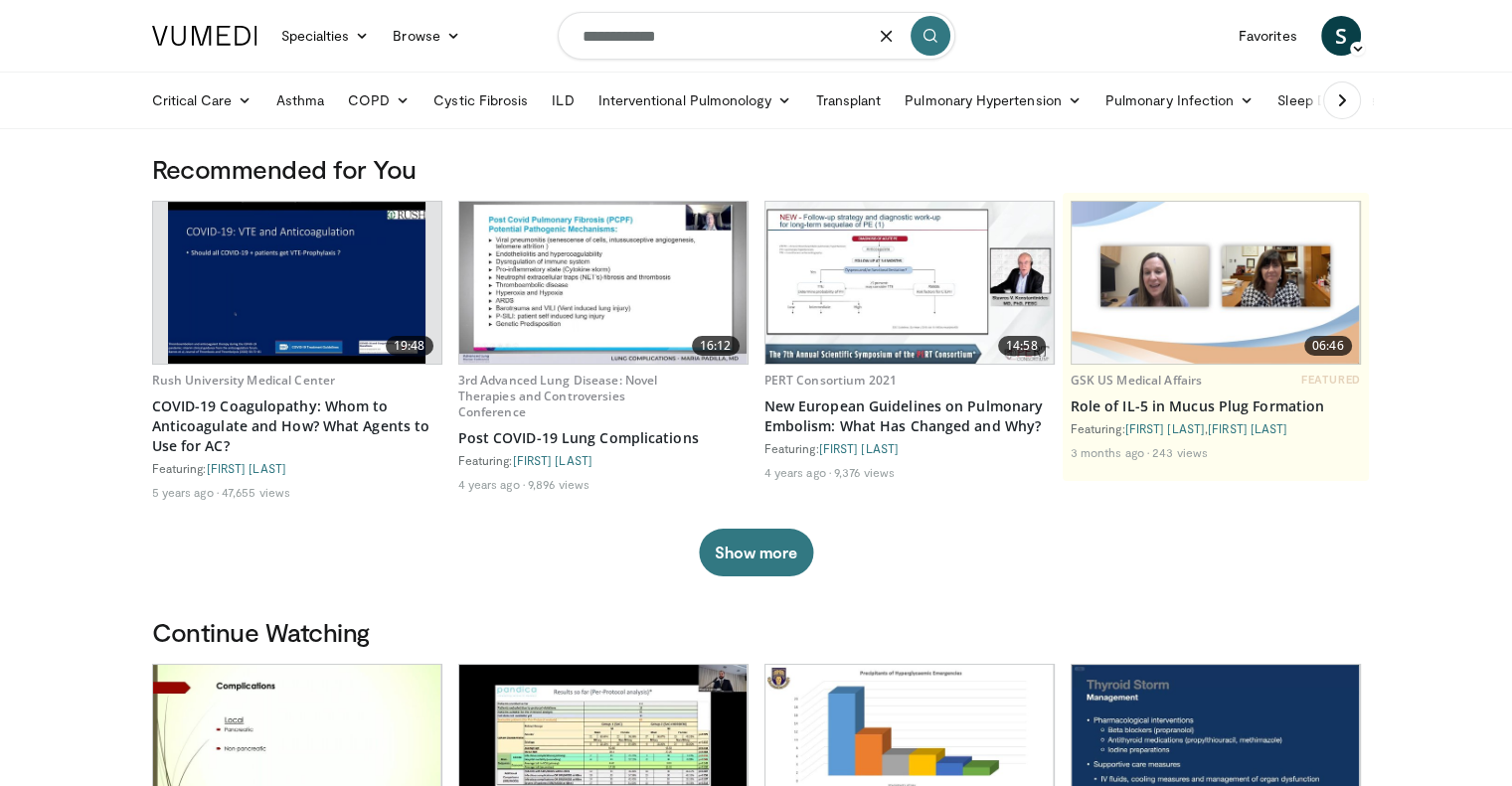 type on "**********" 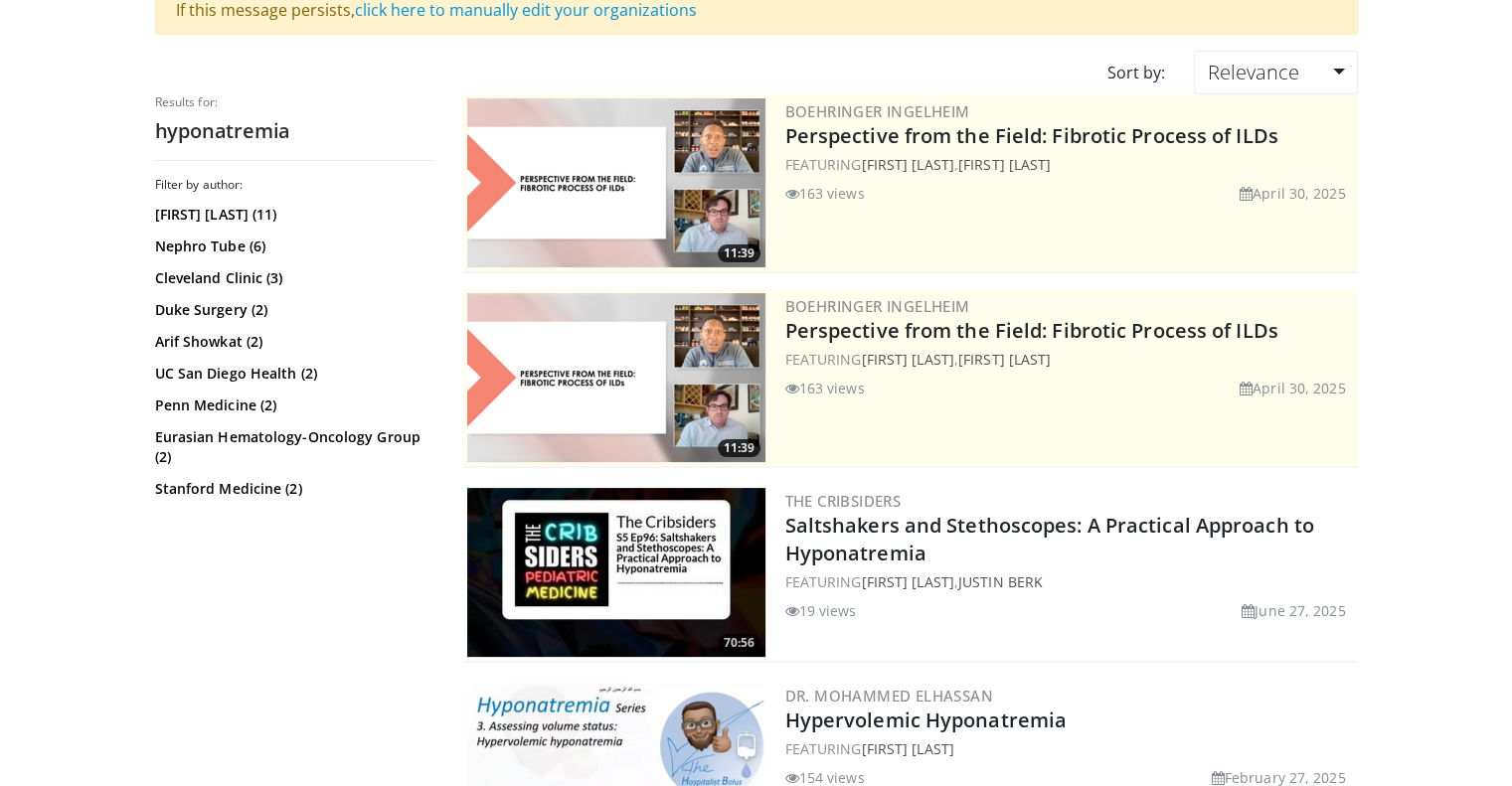 scroll, scrollTop: 298, scrollLeft: 0, axis: vertical 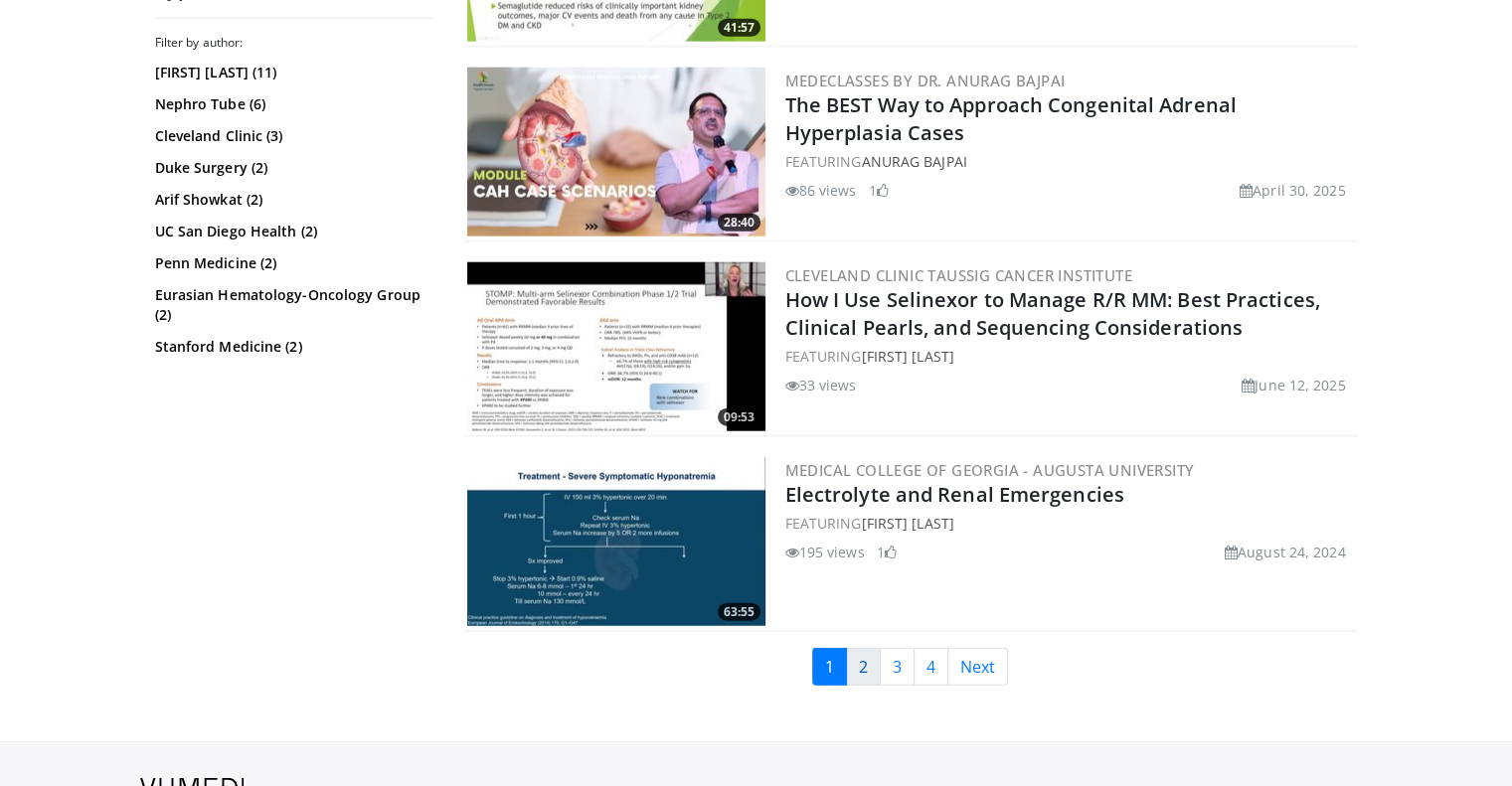 click on "2" at bounding box center [863, 667] 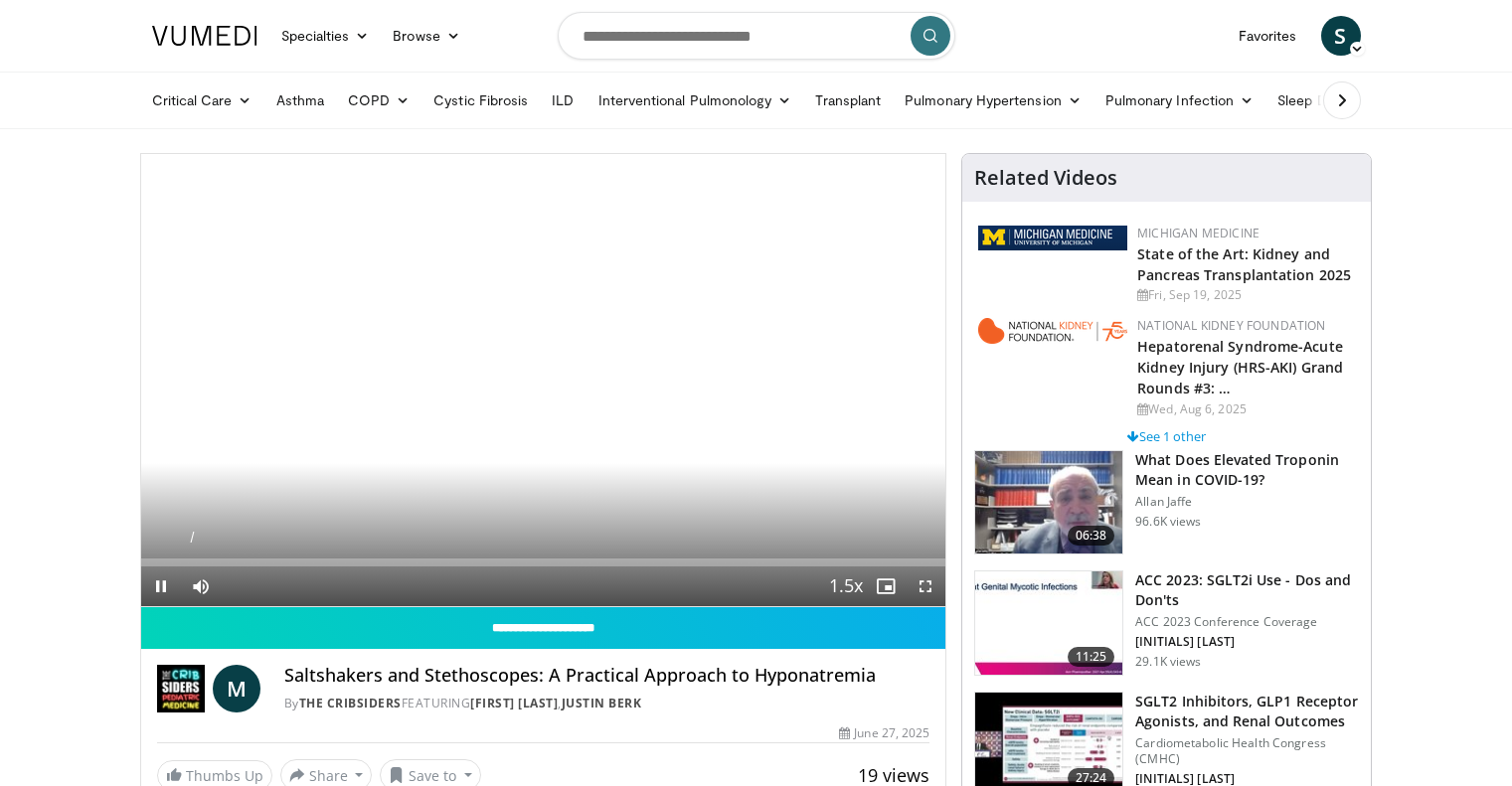 scroll, scrollTop: 0, scrollLeft: 0, axis: both 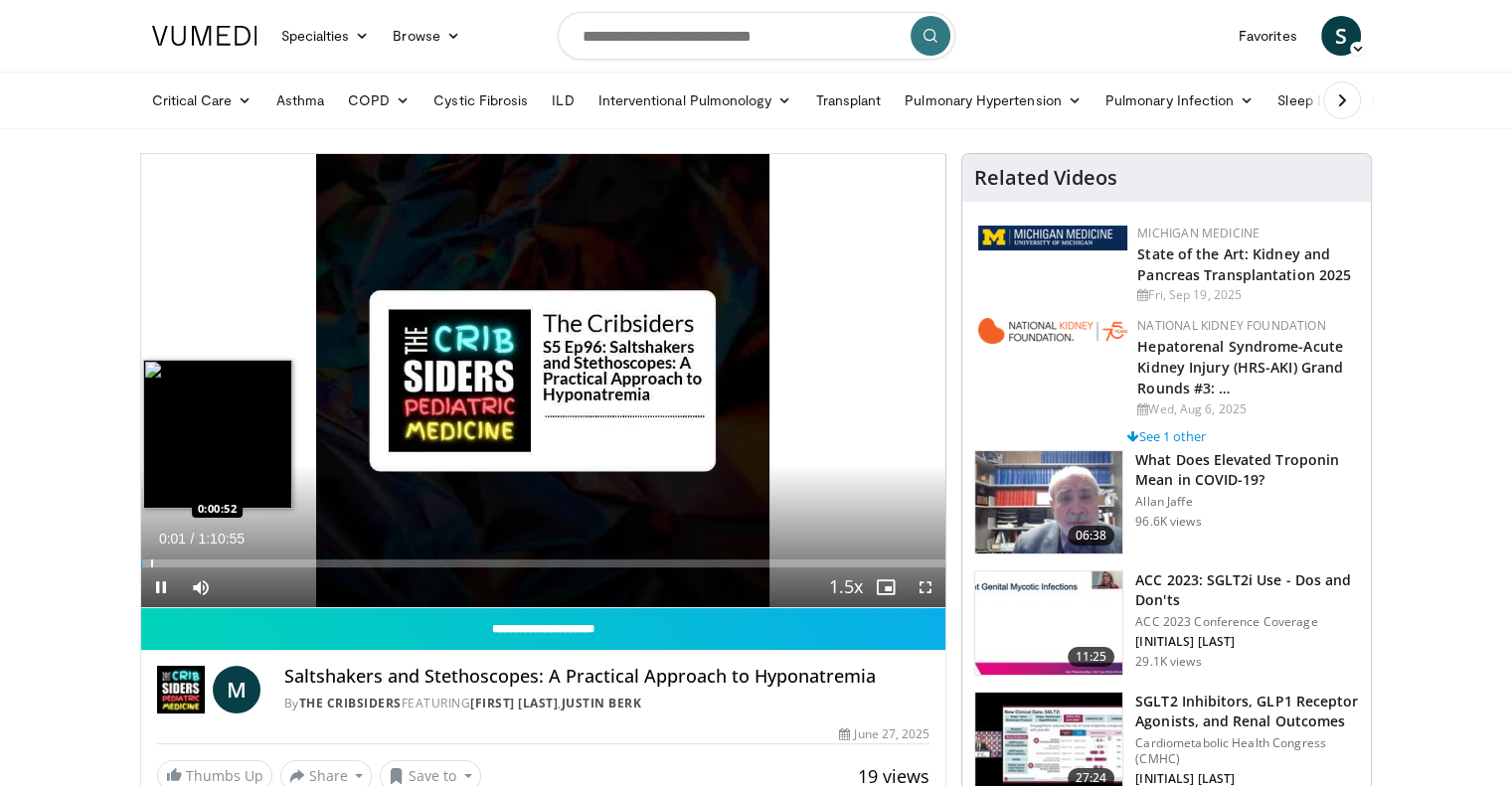 click on "Loaded :  0.94% 0:00:02 0:00:52" at bounding box center [544, 557] 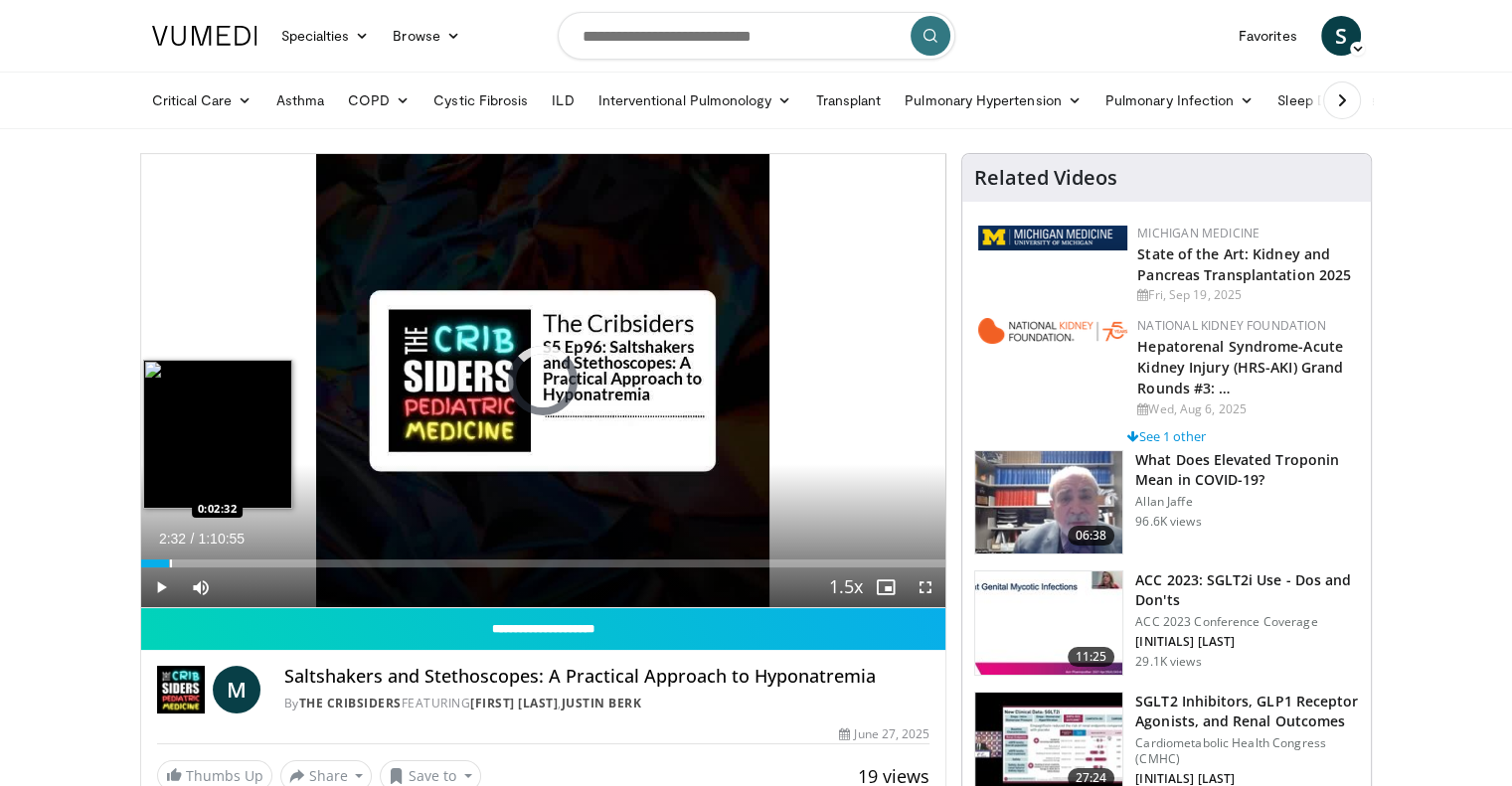click on "Loaded :  0.00% 0:02:32 0:02:32" at bounding box center [544, 557] 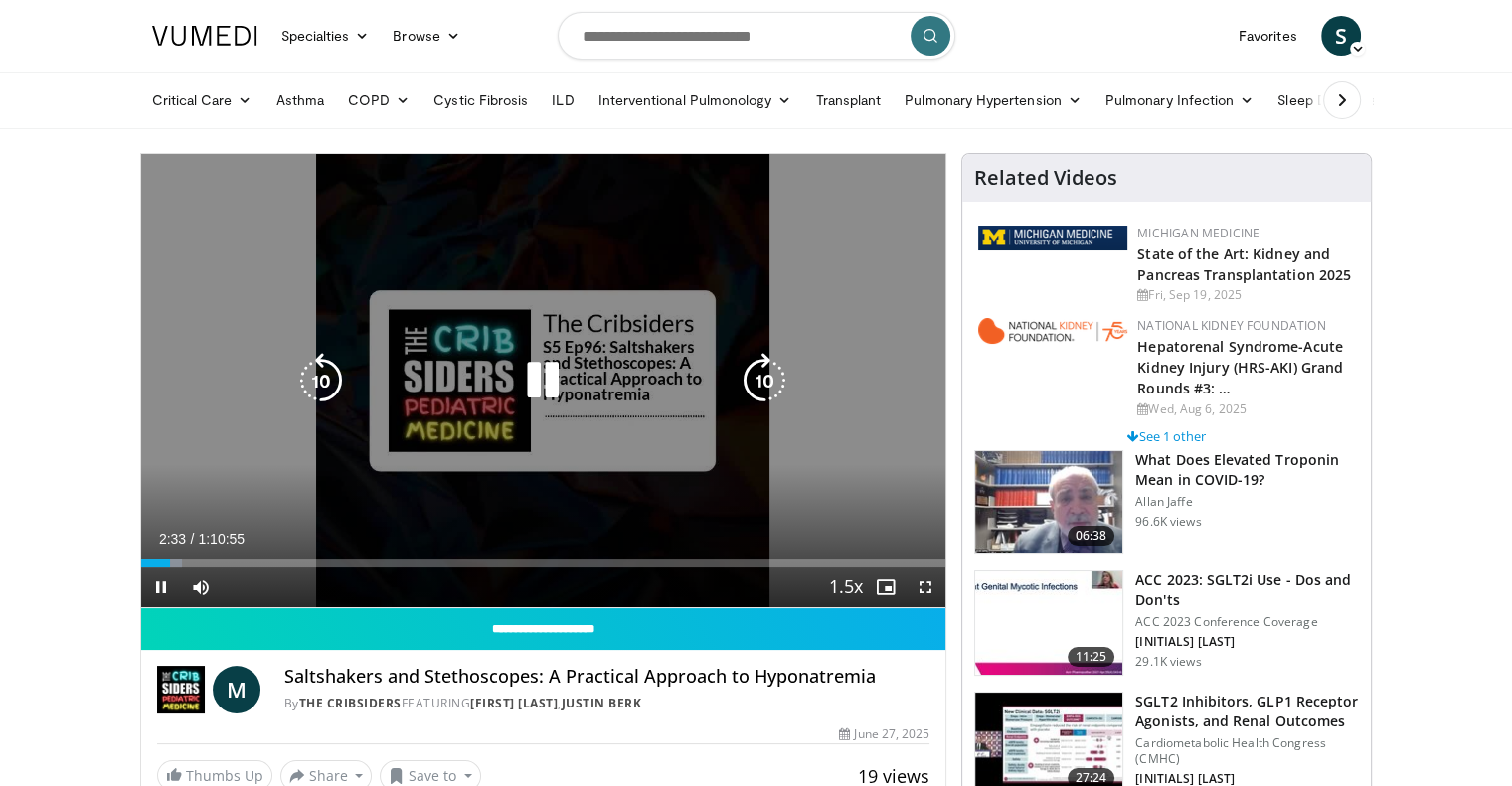 click at bounding box center (543, 381) 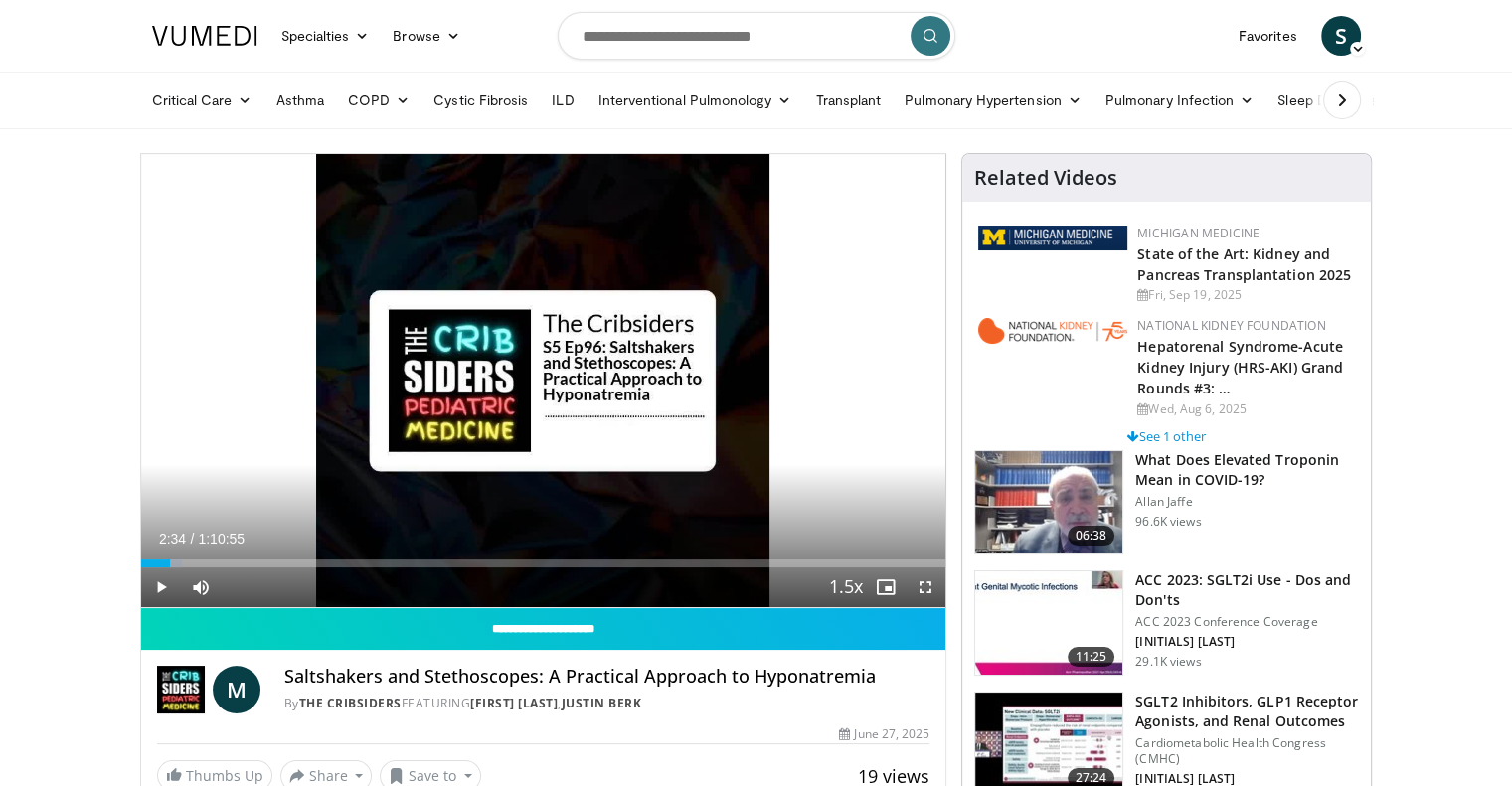 drag, startPoint x: 1002, startPoint y: 7, endPoint x: 602, endPoint y: 334, distance: 516.65172 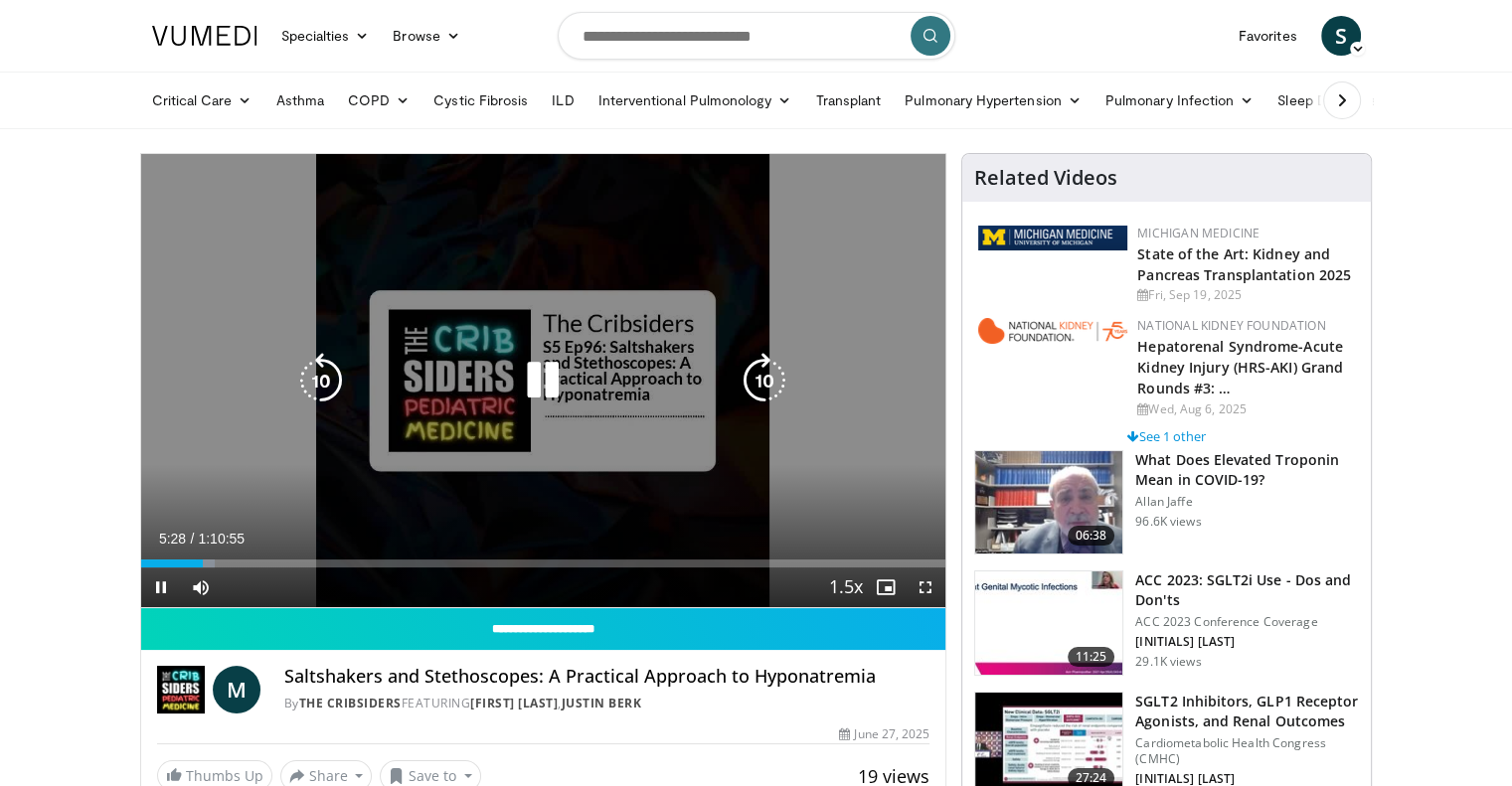 click at bounding box center [543, 381] 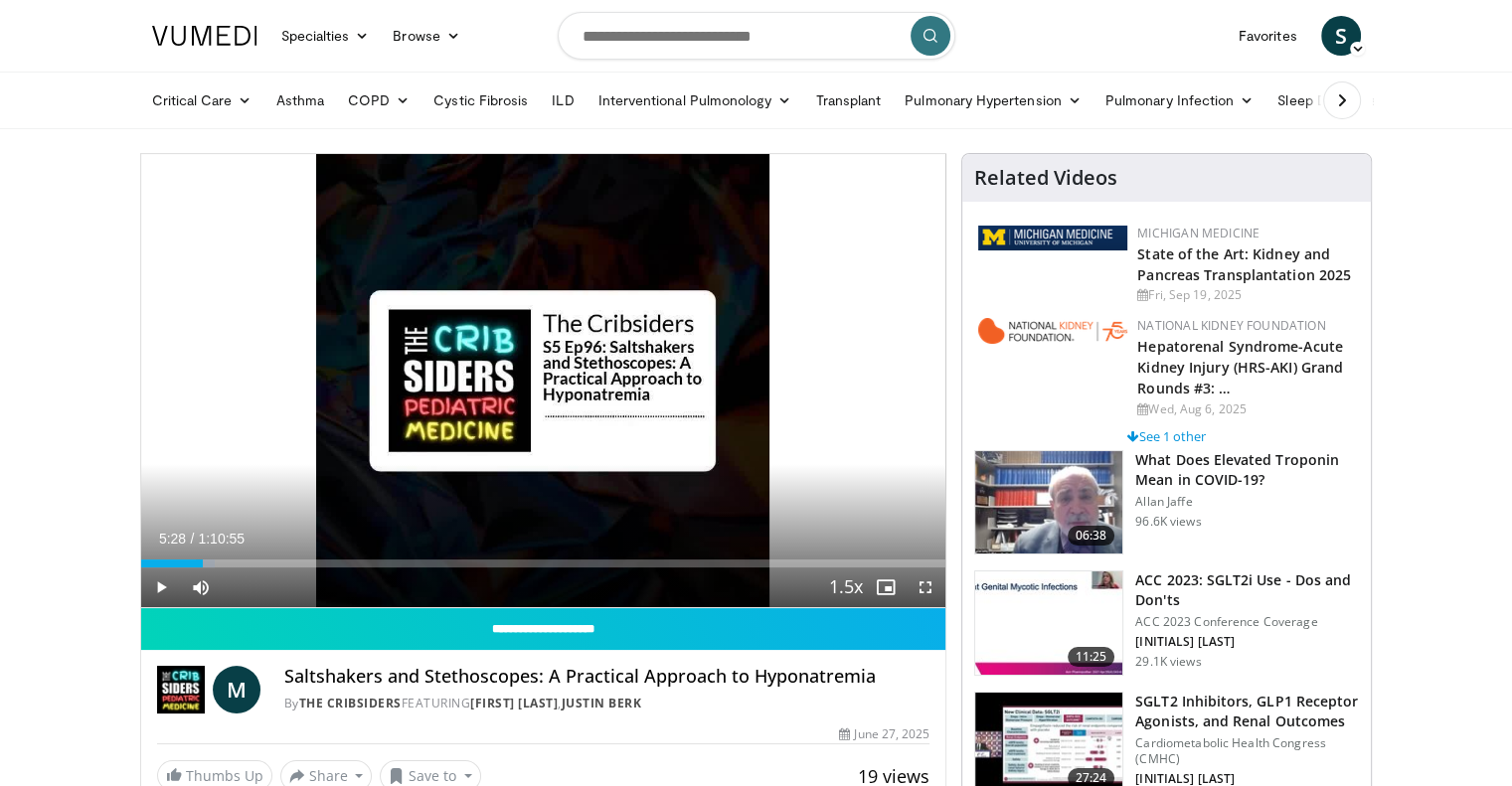 type 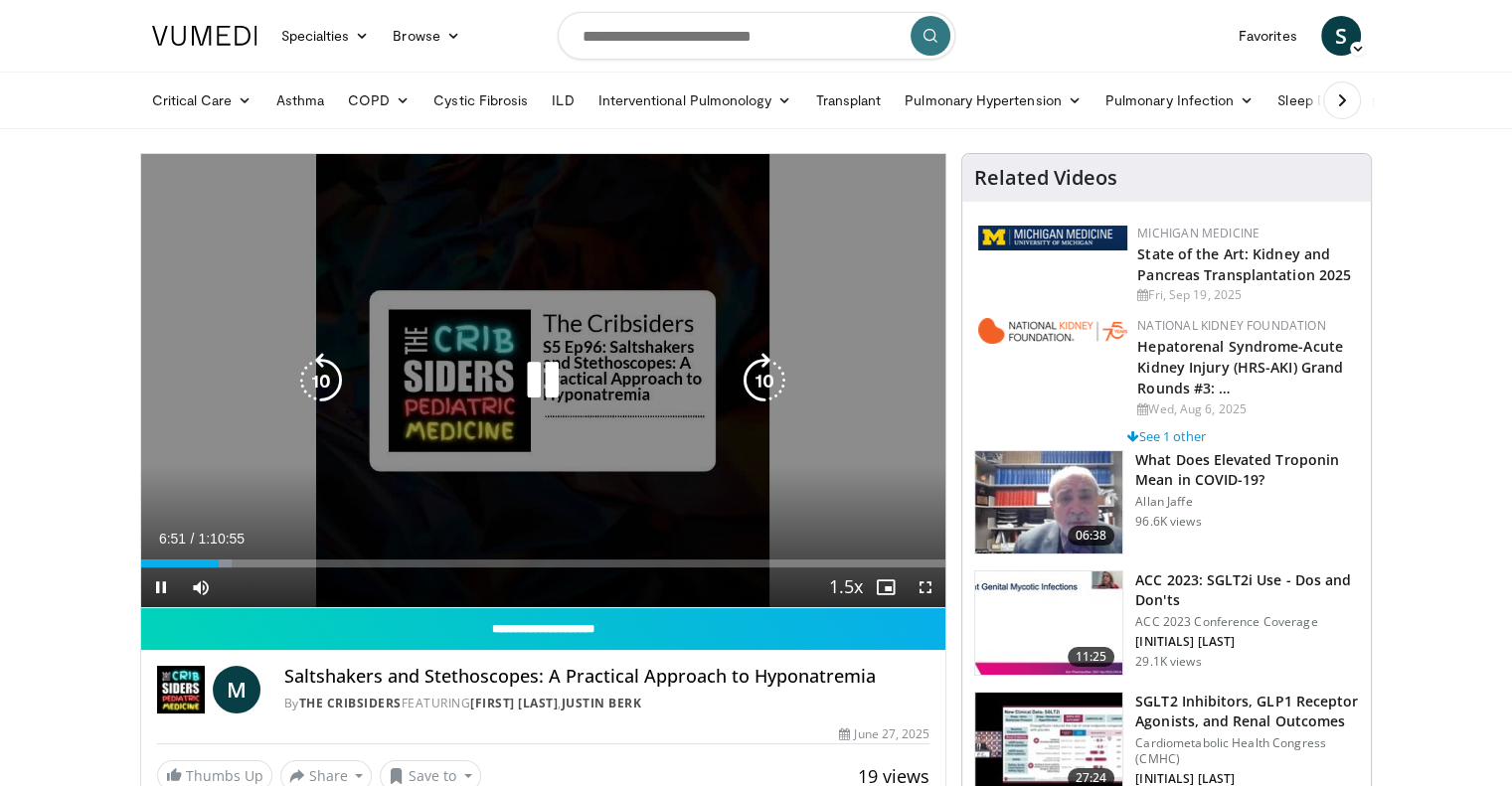 click at bounding box center (543, 381) 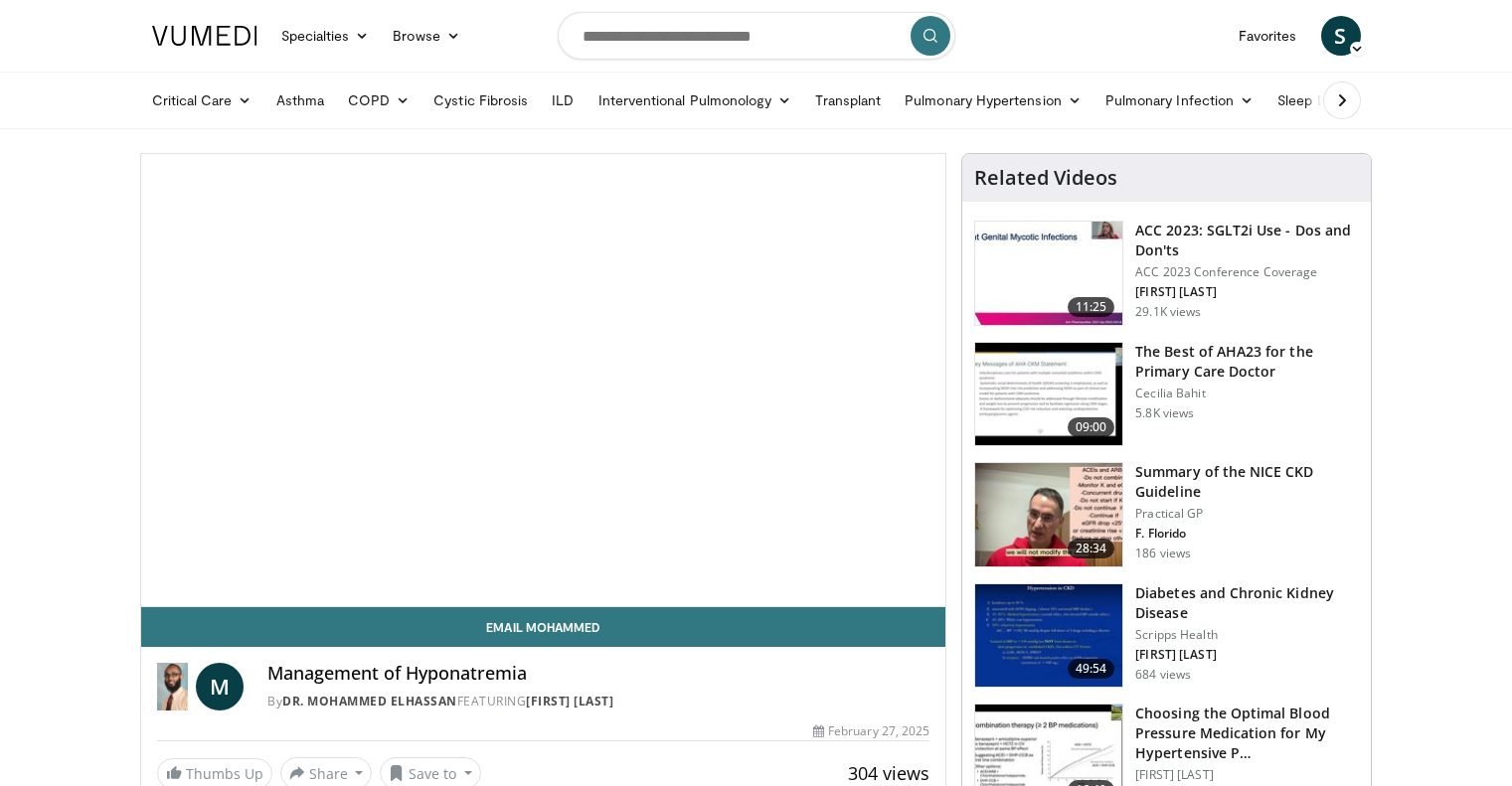 scroll, scrollTop: 0, scrollLeft: 0, axis: both 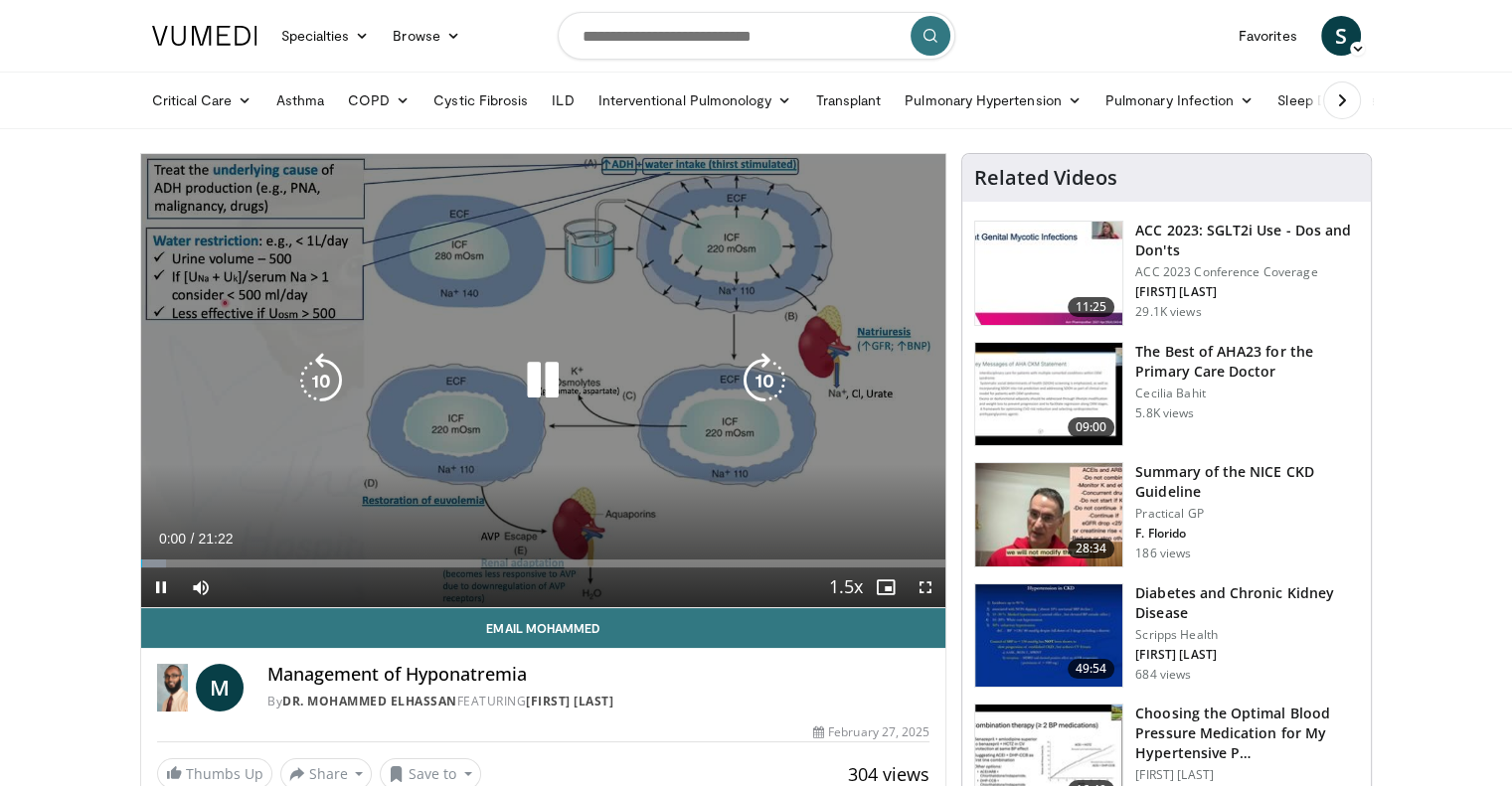 click at bounding box center (543, 381) 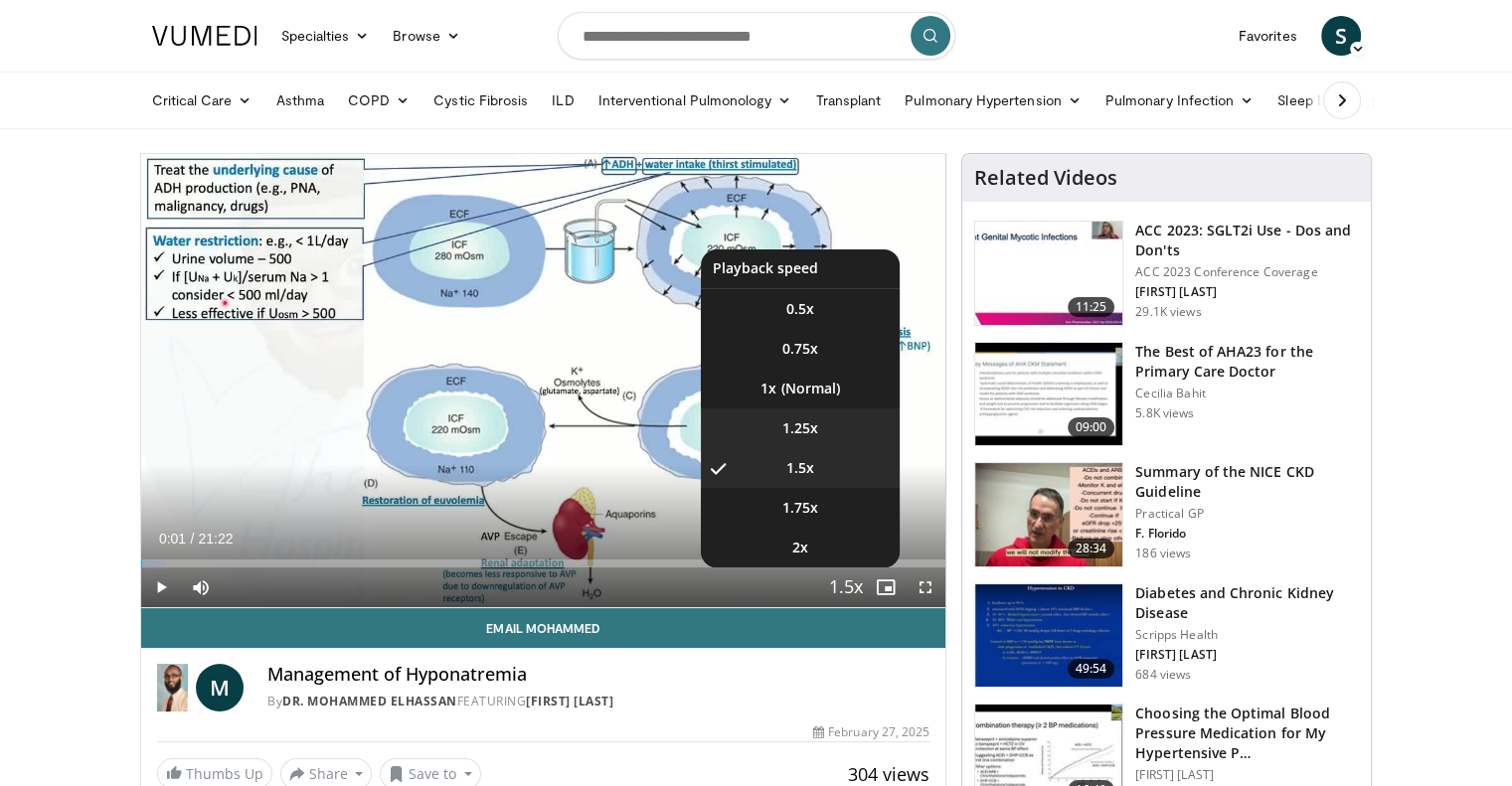 click on "1.25x" at bounding box center [800, 428] 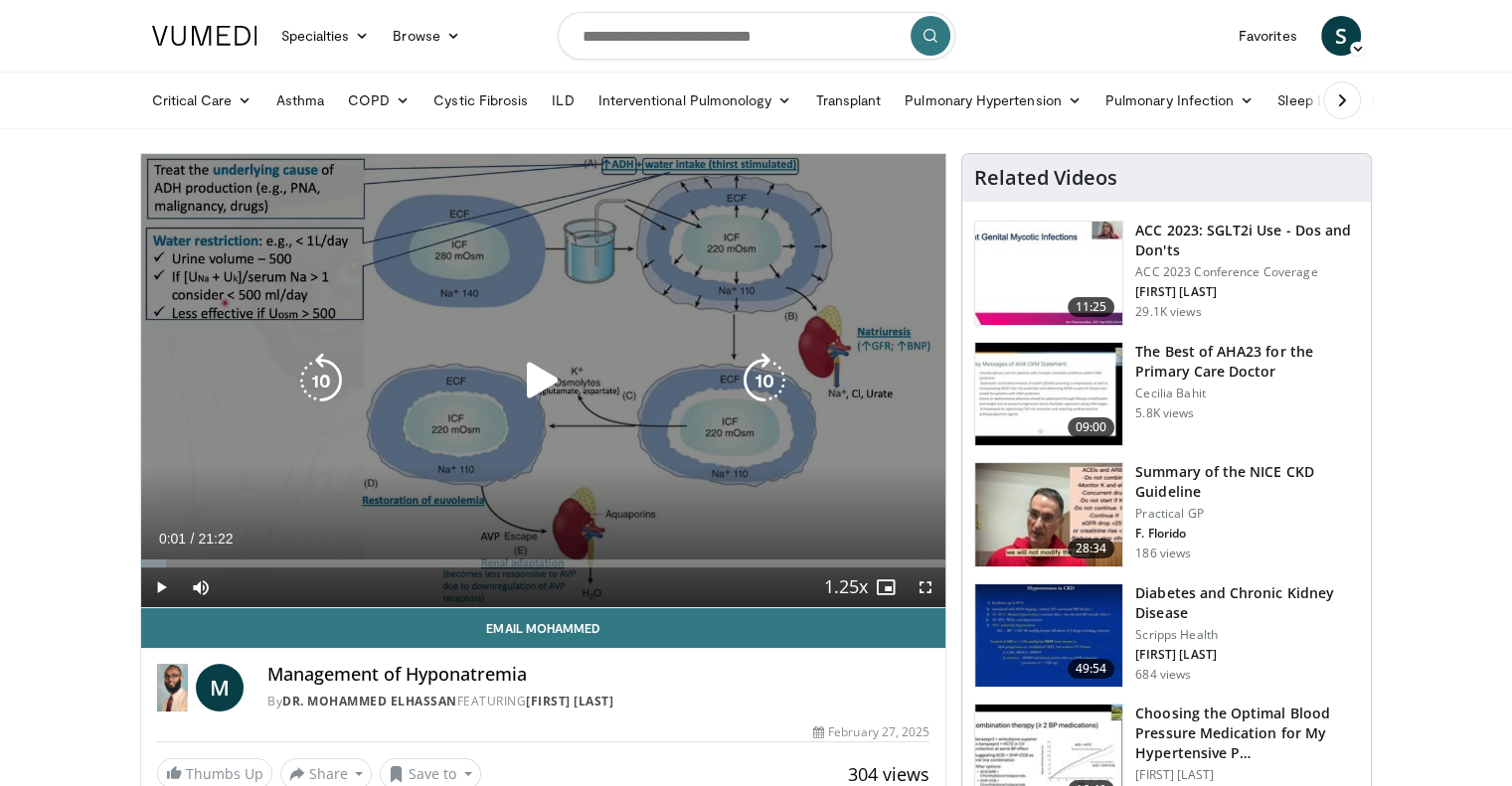 click at bounding box center (543, 381) 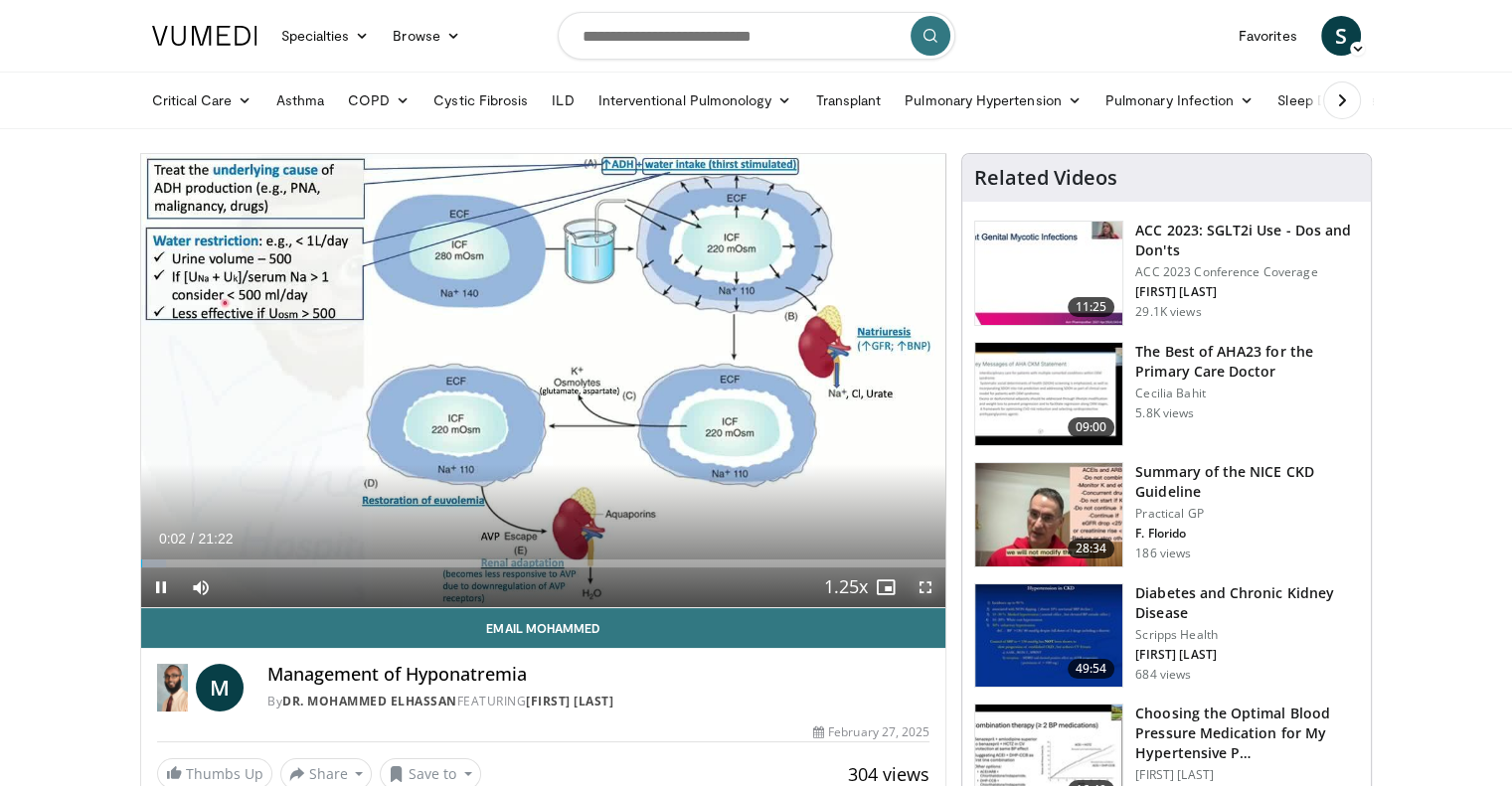 click at bounding box center [925, 587] 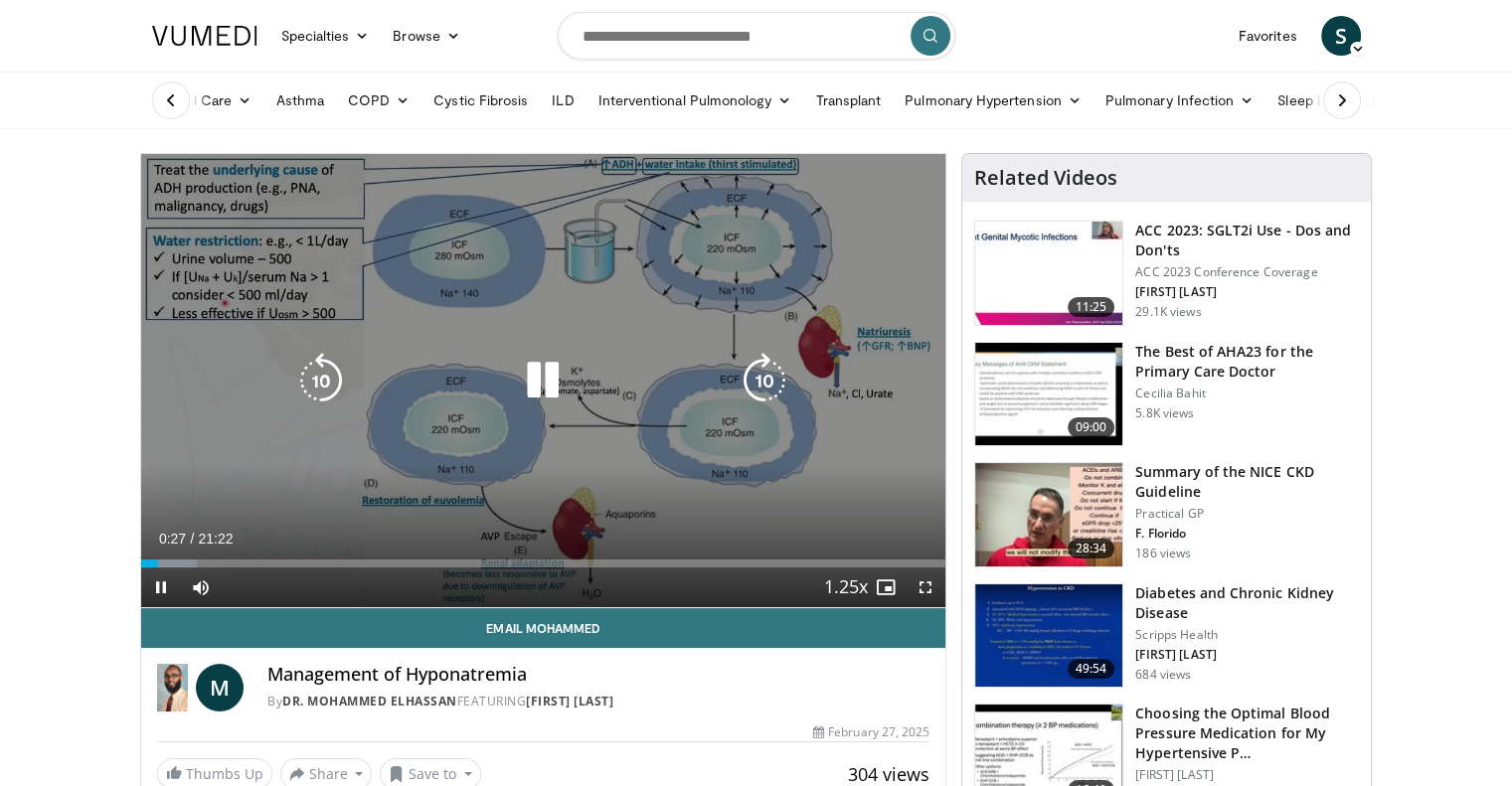click at bounding box center (543, 381) 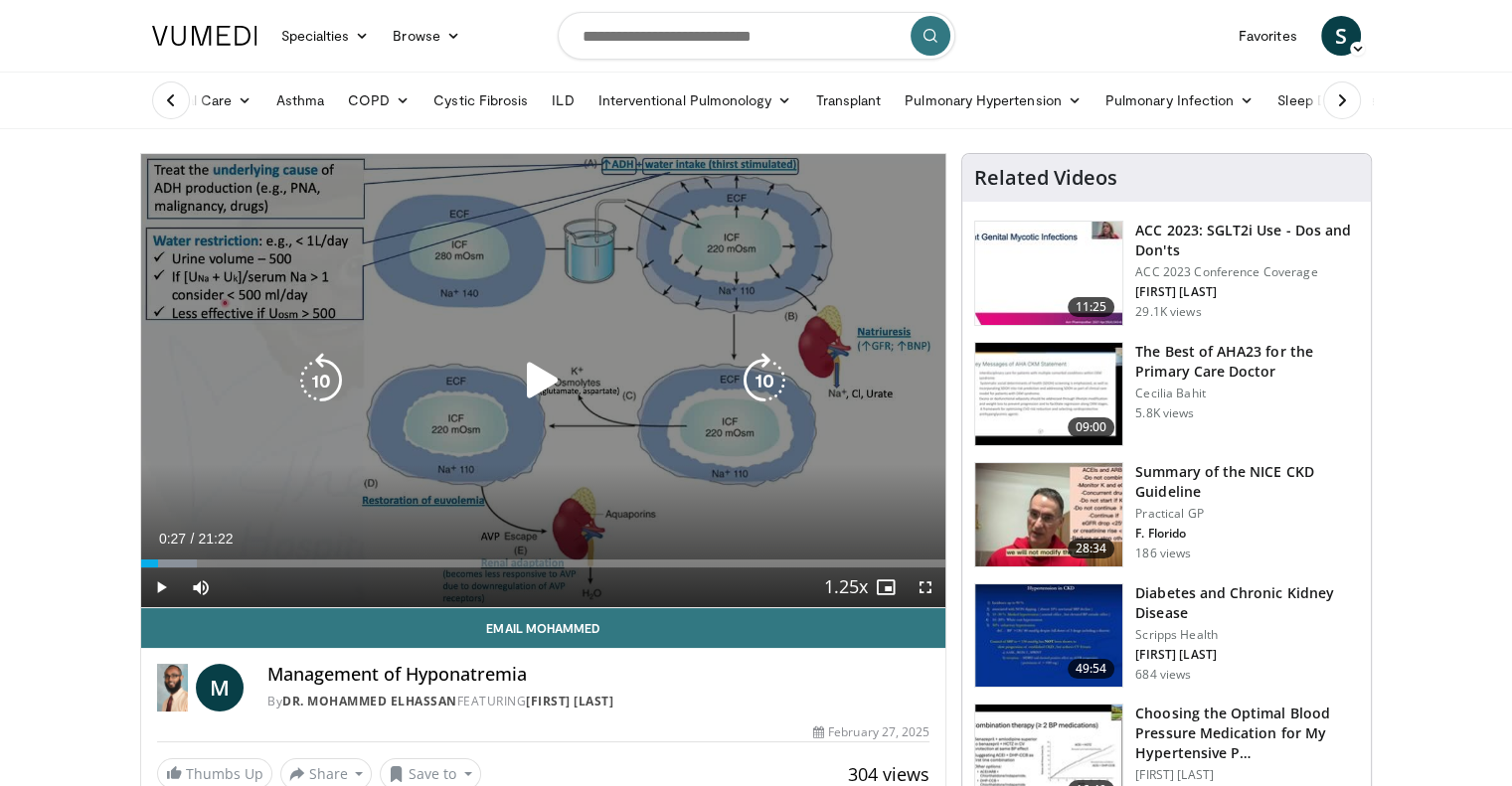 click at bounding box center (543, 381) 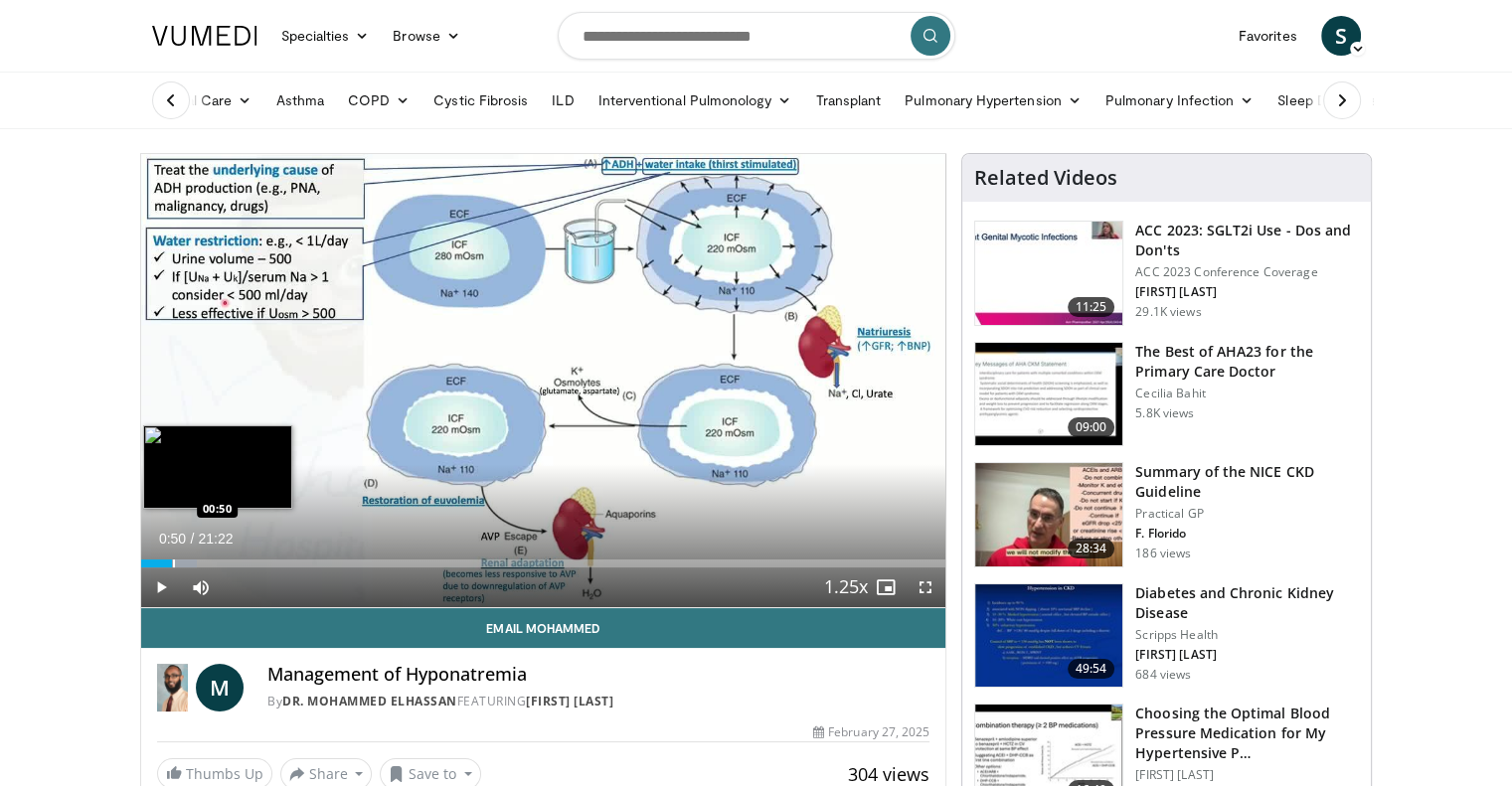 click on "Loaded :  6.96% 00:50 00:50" at bounding box center (544, 557) 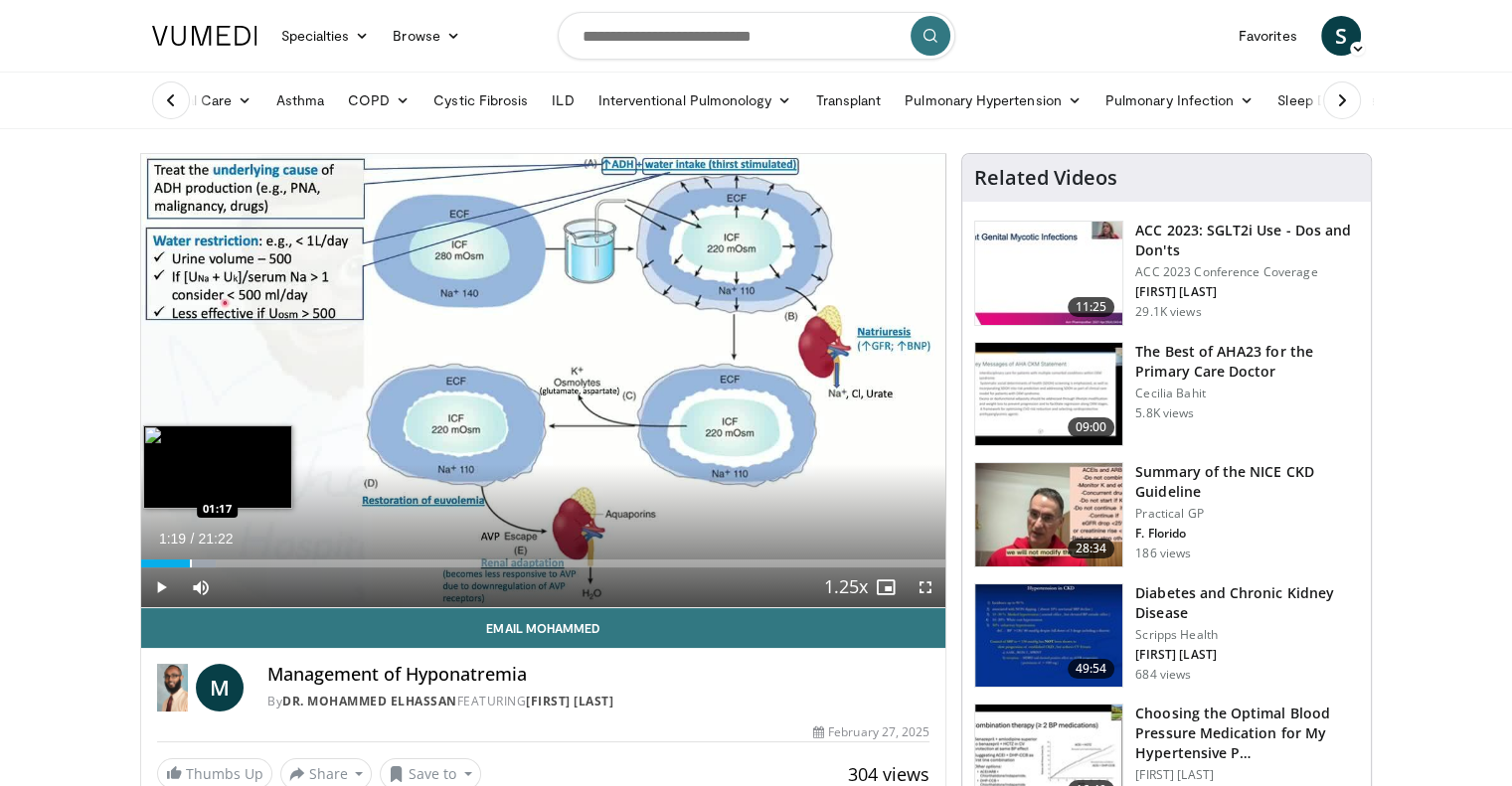 click at bounding box center [191, 563] 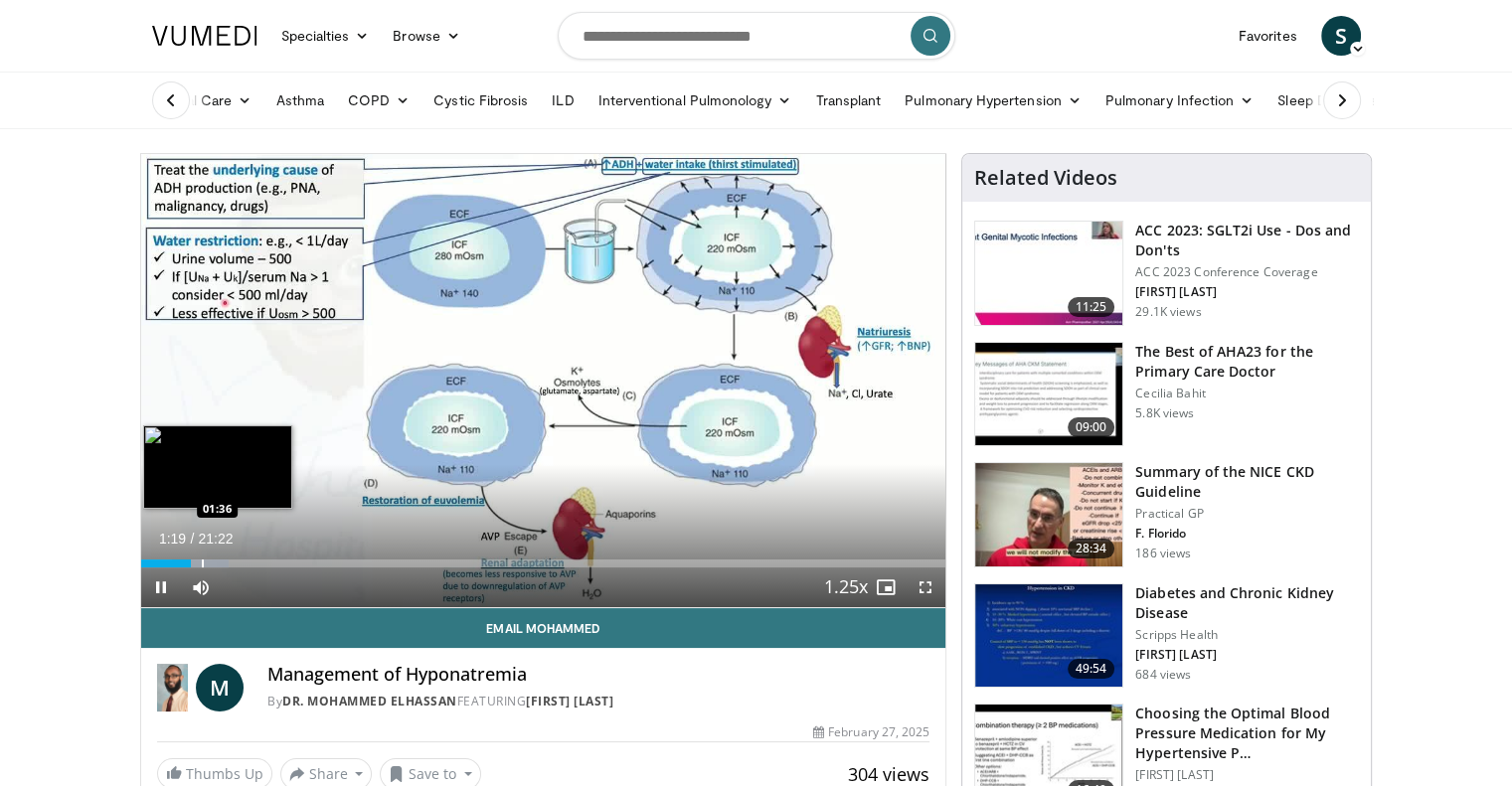 click on "Loaded :  10.92% 01:19 01:36" at bounding box center [544, 557] 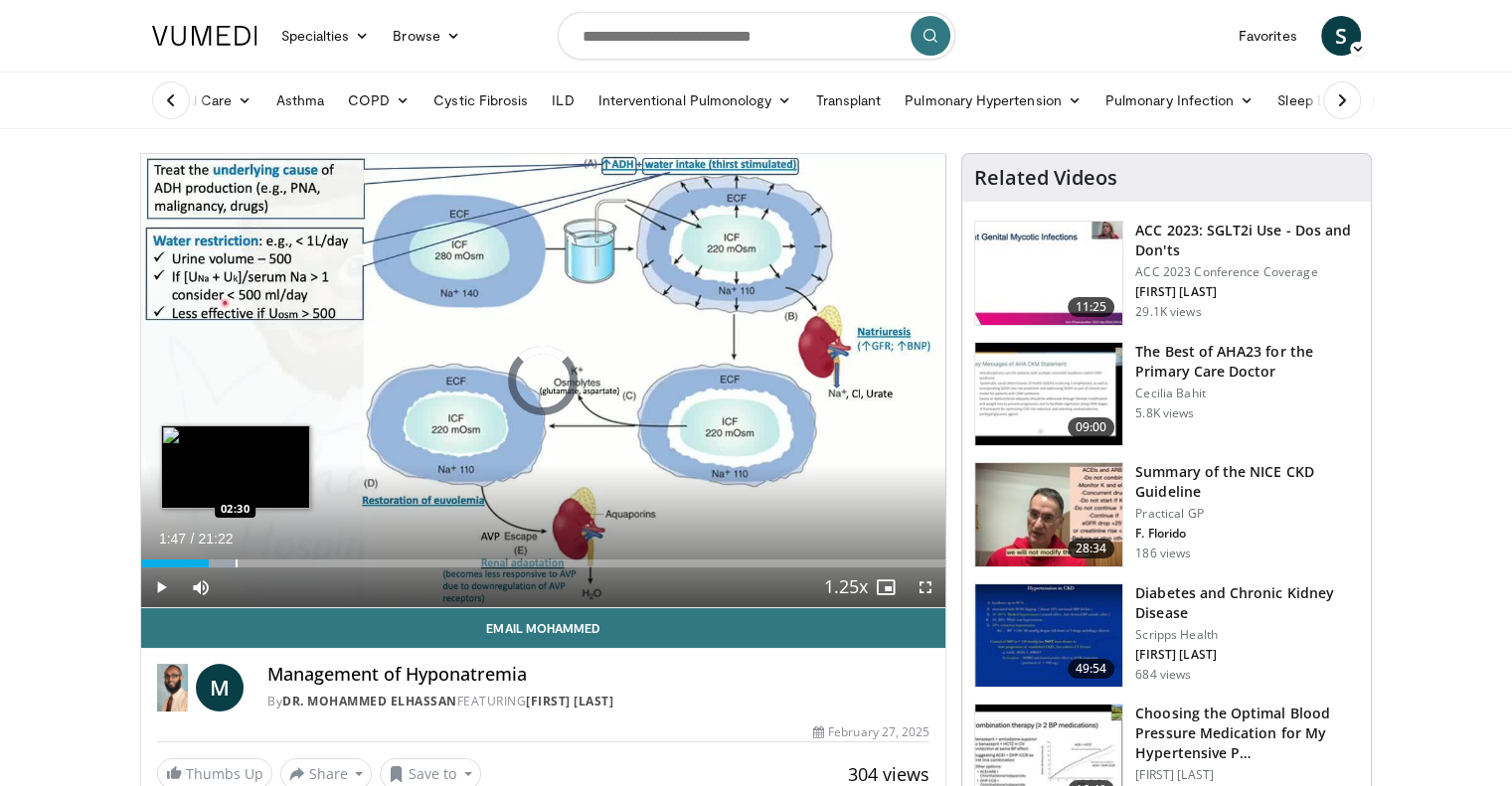 click on "Loaded :  11.70% 01:48 02:30" at bounding box center [544, 557] 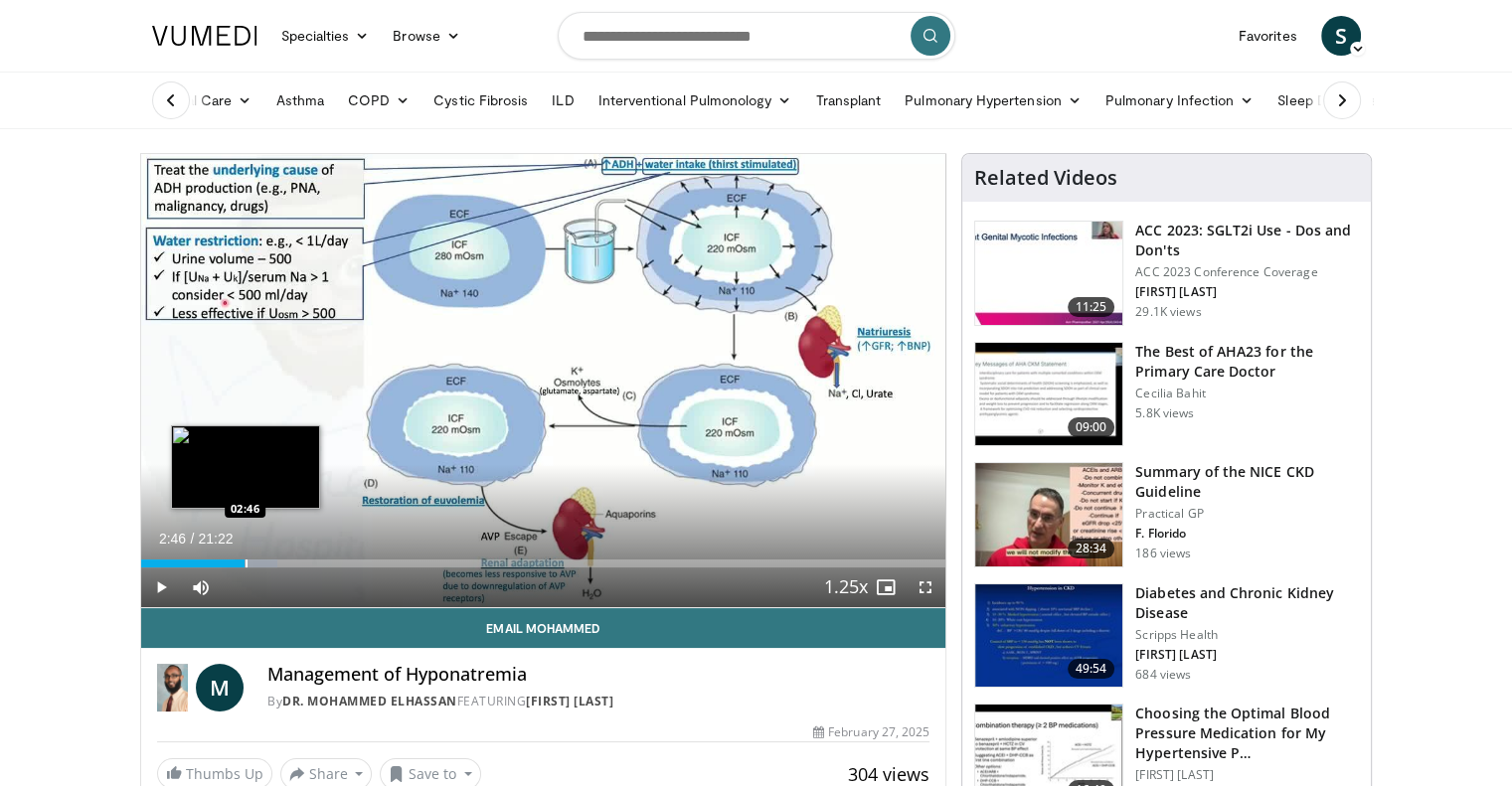 click at bounding box center [247, 563] 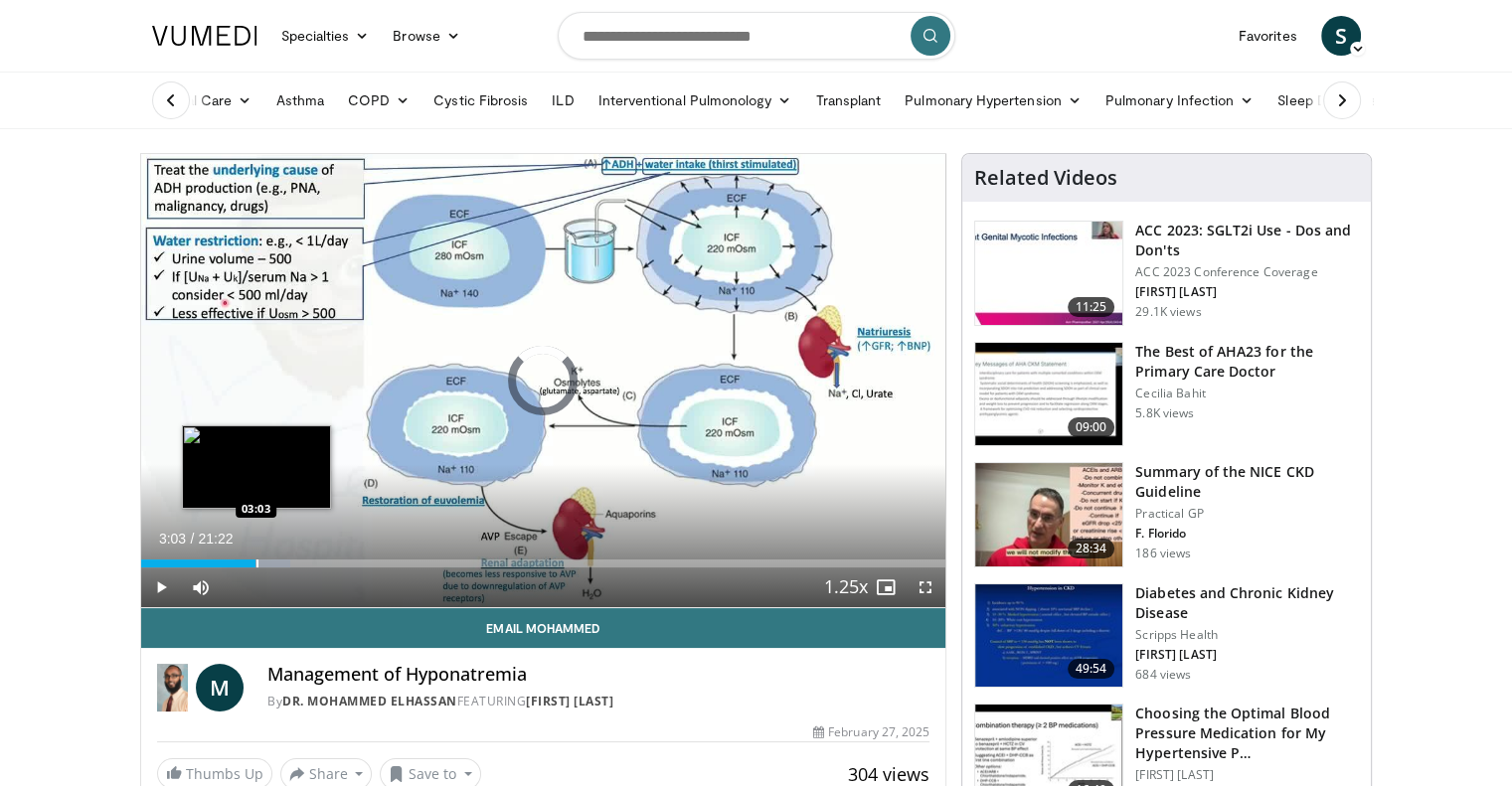click on "Loaded :  18.56% 02:50 03:03" at bounding box center (544, 557) 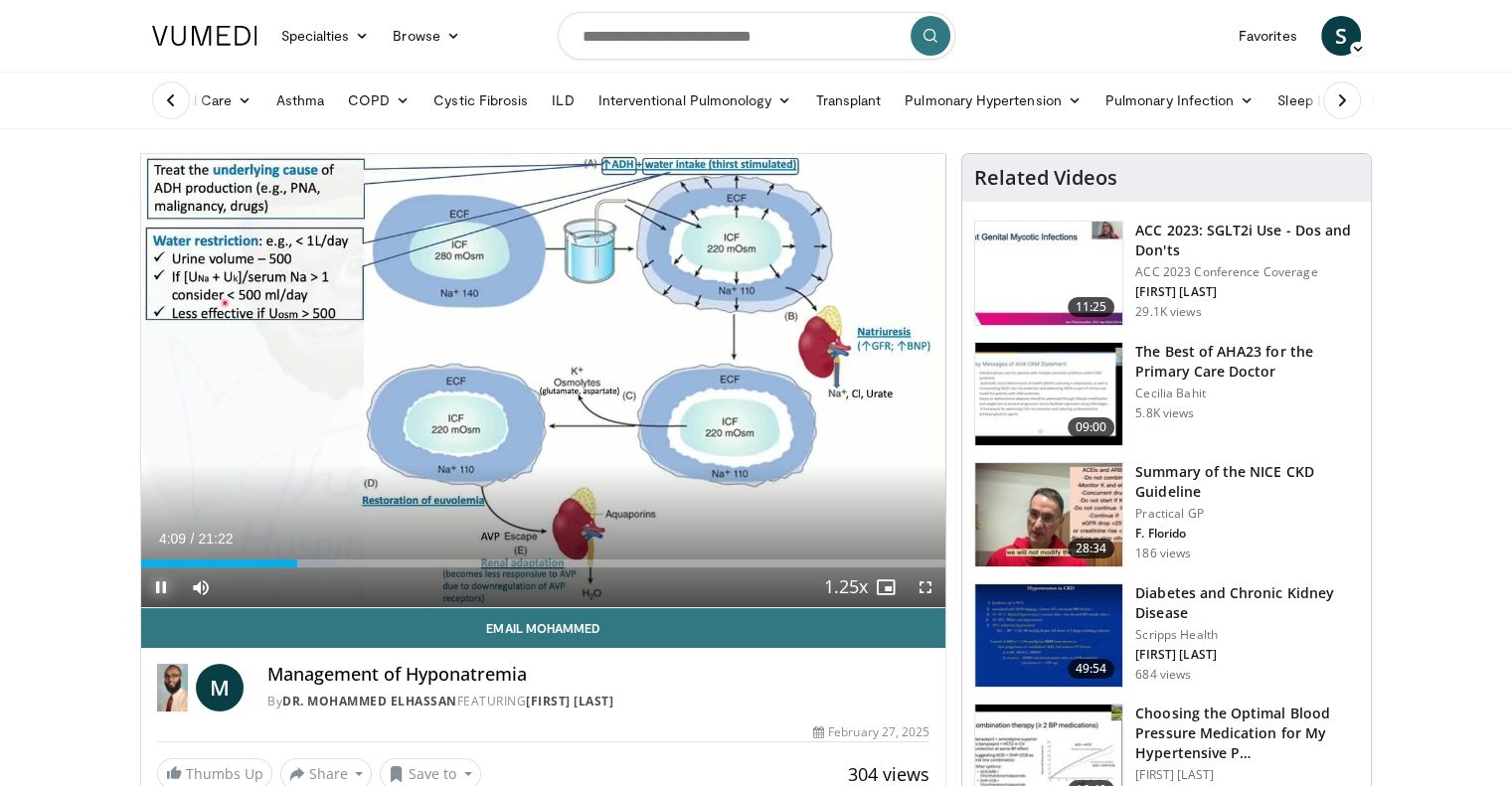 click at bounding box center (161, 587) 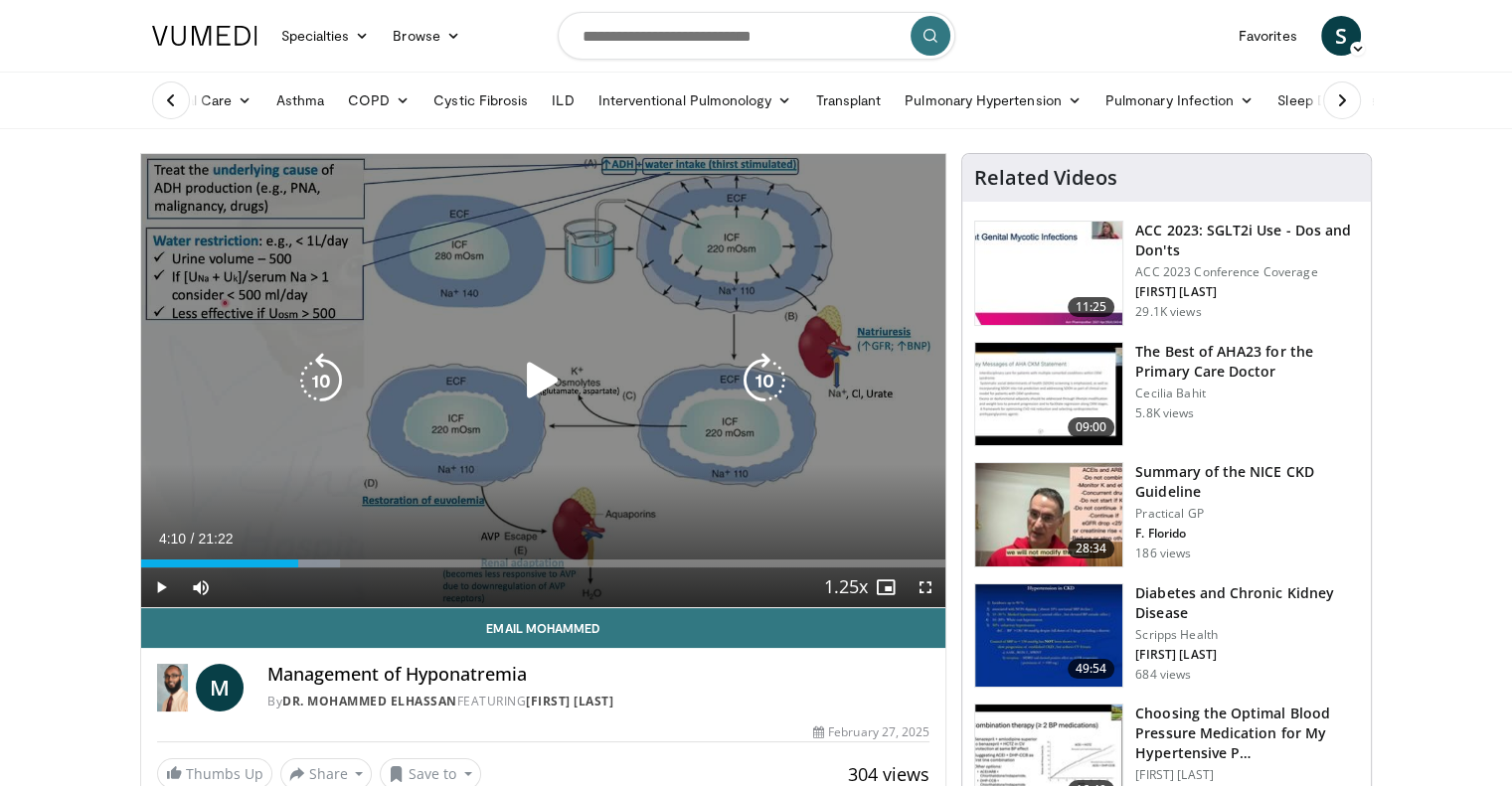 click on "10 seconds
Tap to unmute" at bounding box center [544, 381] 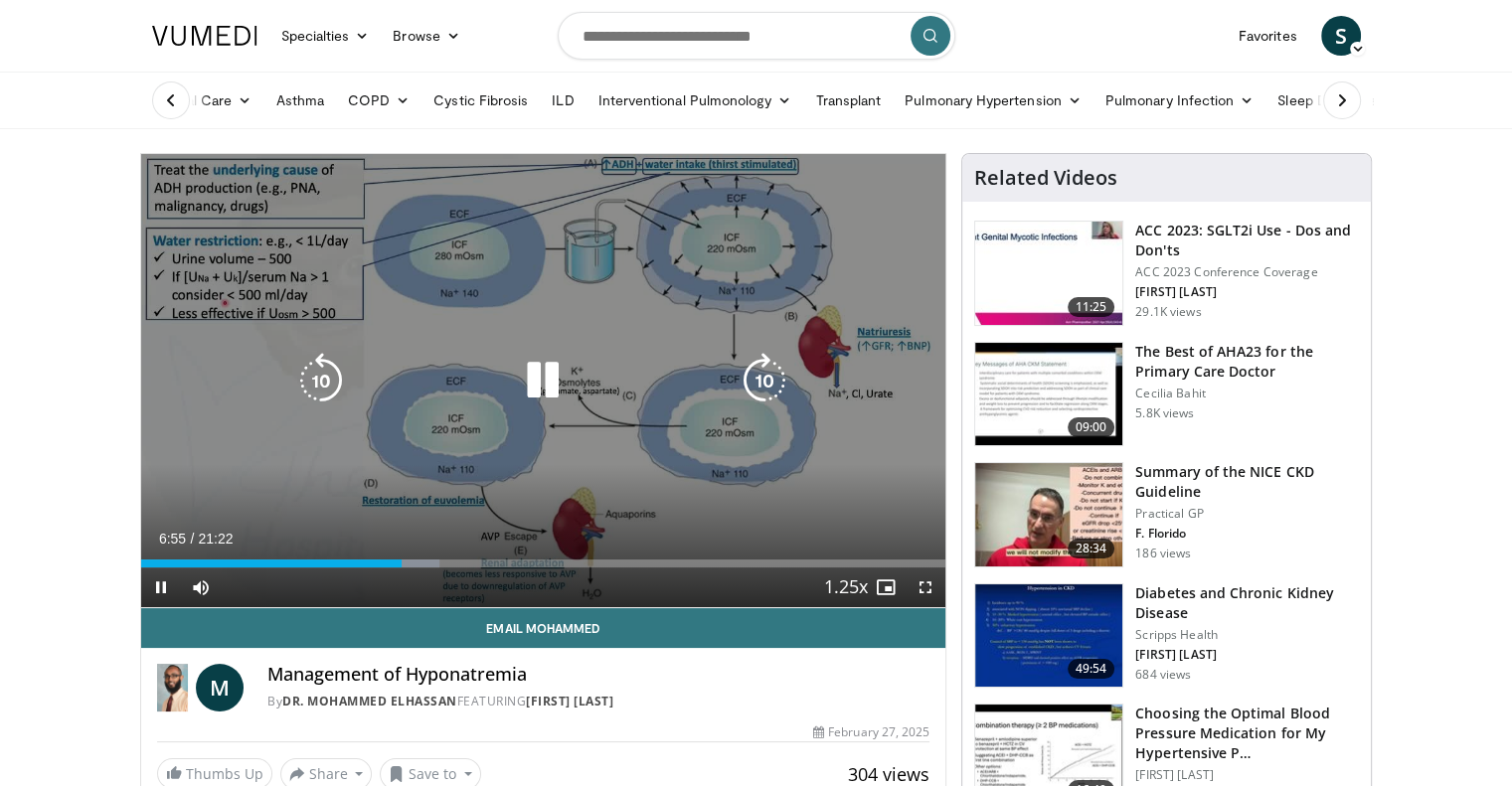 click at bounding box center (543, 381) 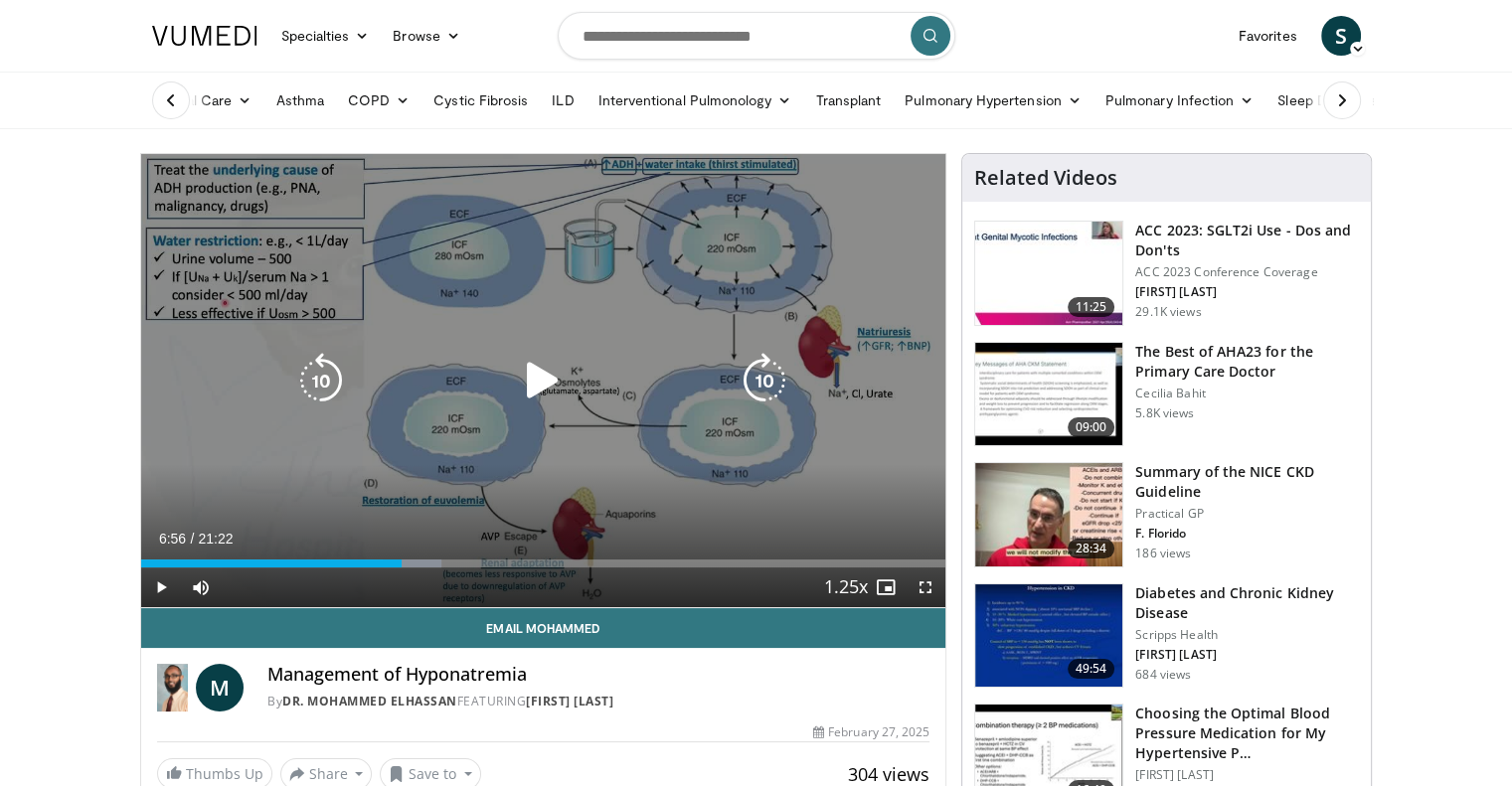 click at bounding box center [543, 381] 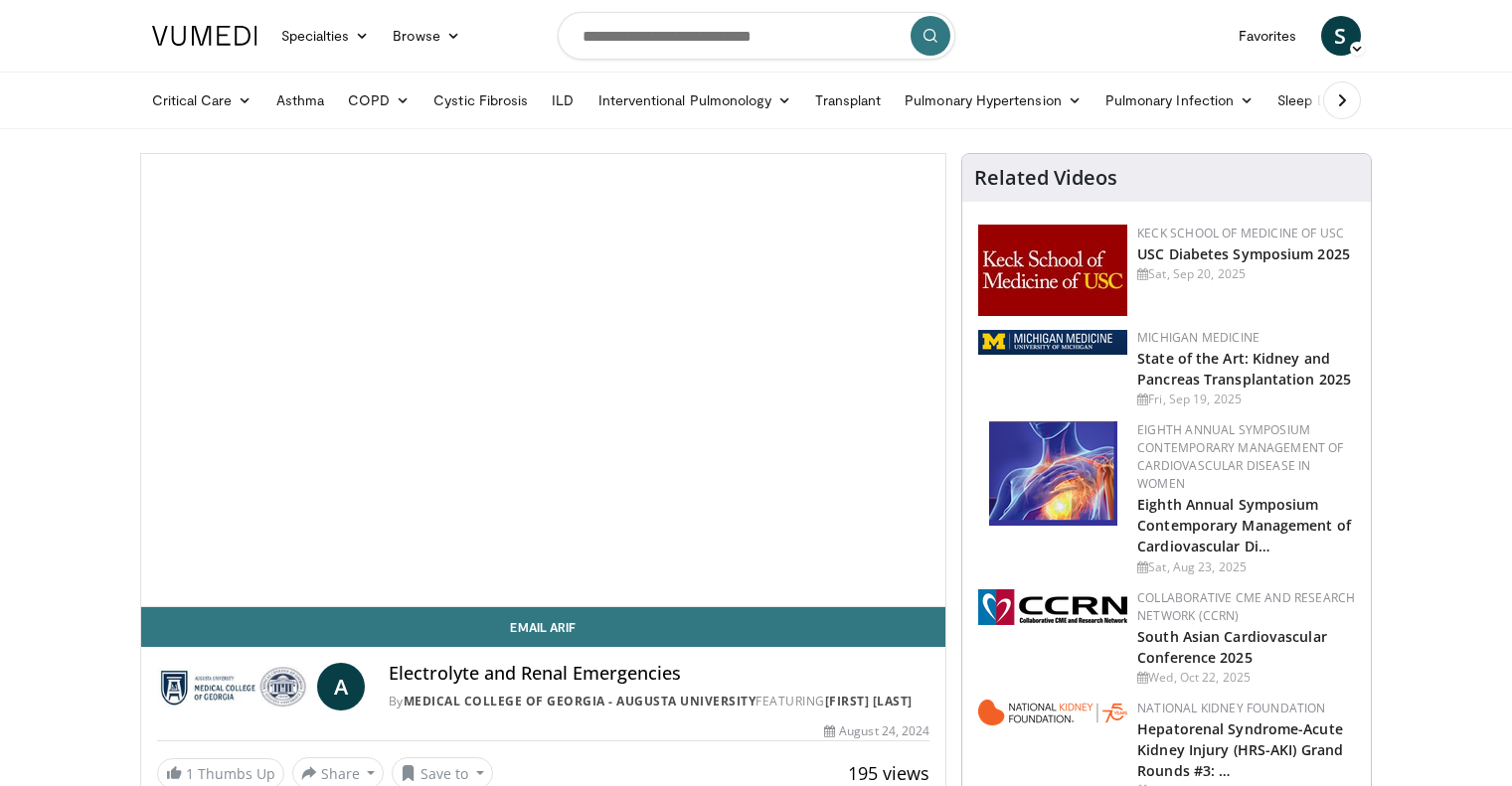 scroll, scrollTop: 0, scrollLeft: 0, axis: both 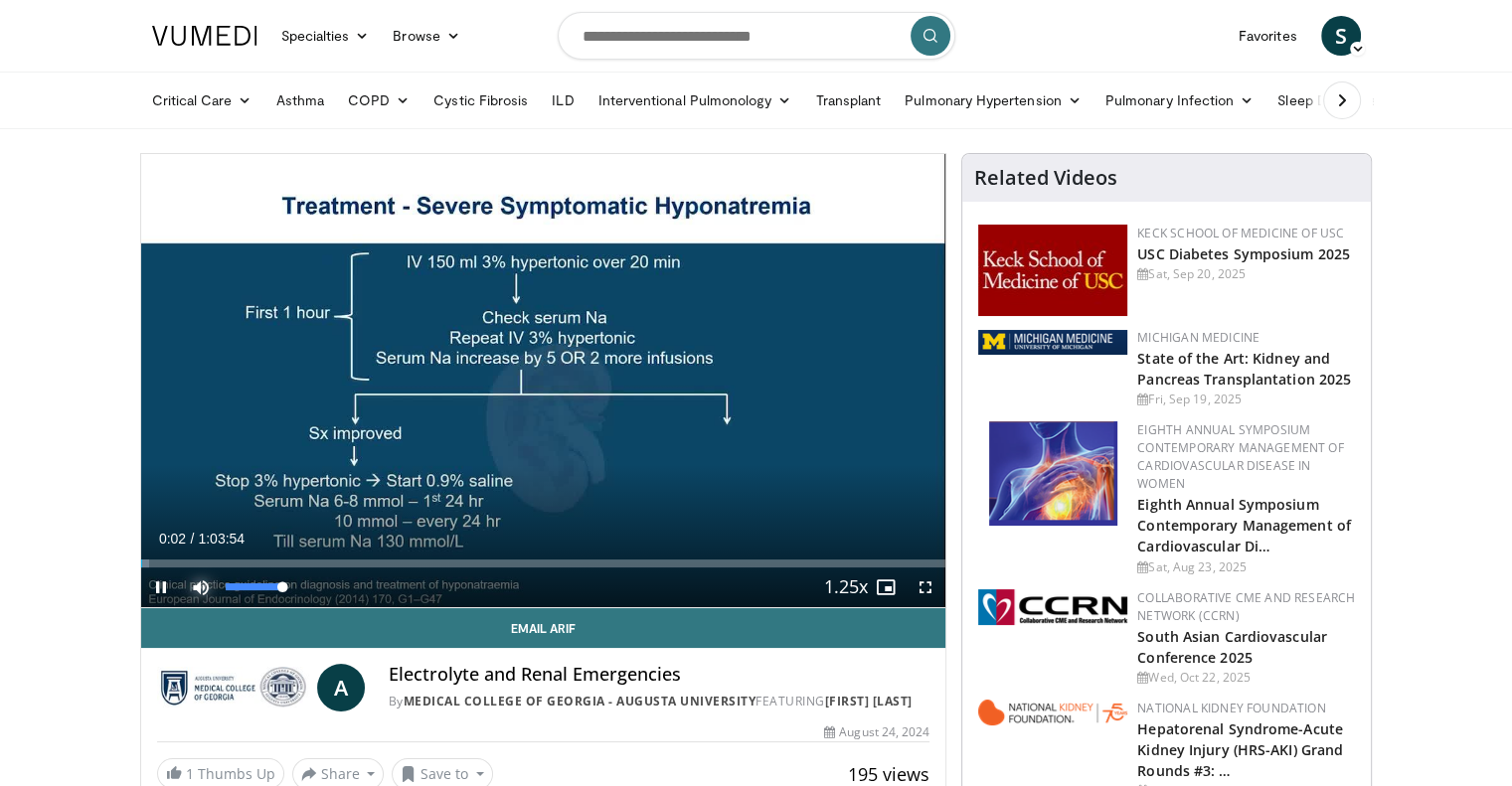 click at bounding box center (201, 587) 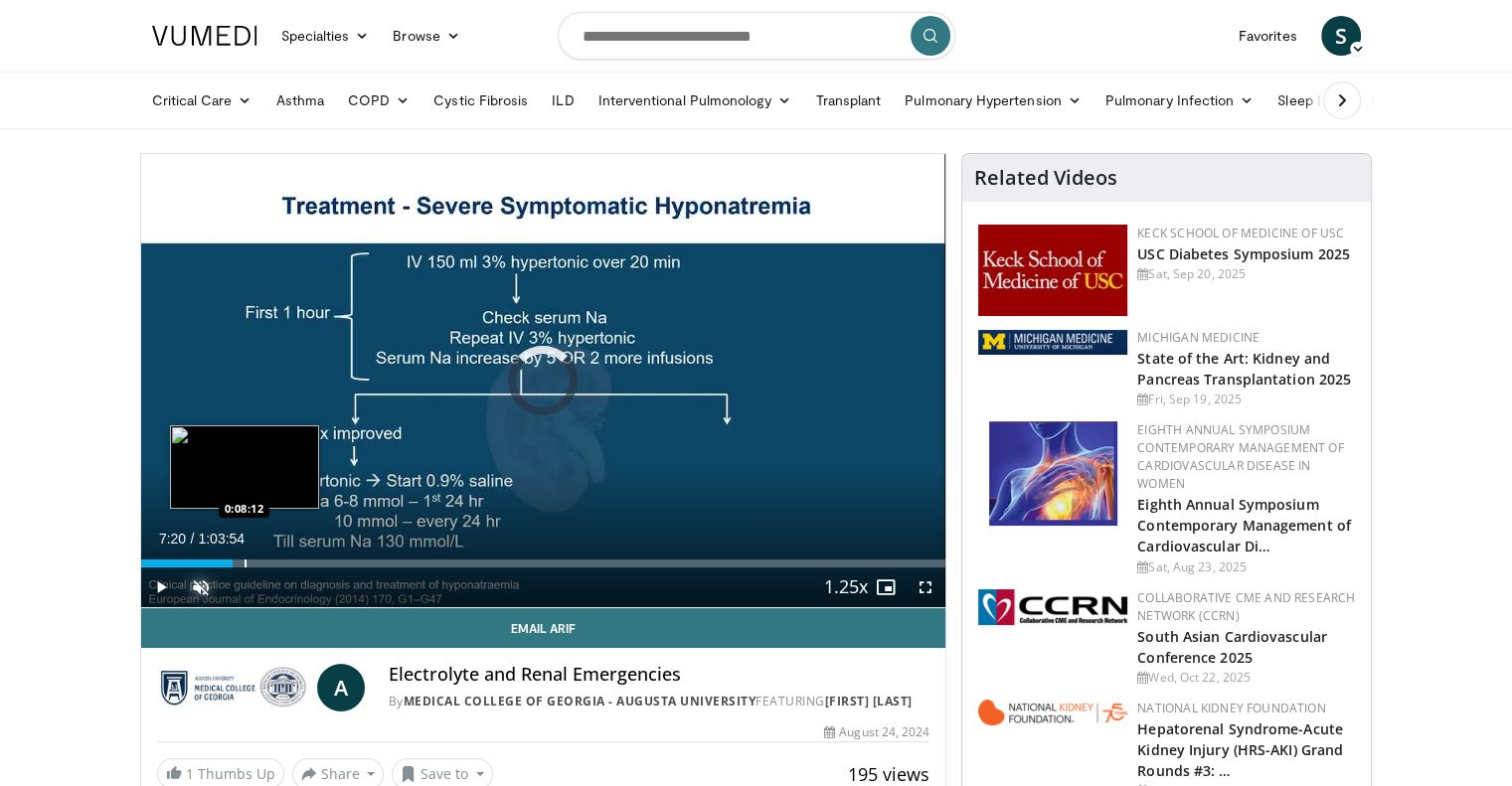 drag, startPoint x: 233, startPoint y: 555, endPoint x: 316, endPoint y: 558, distance: 83.0542 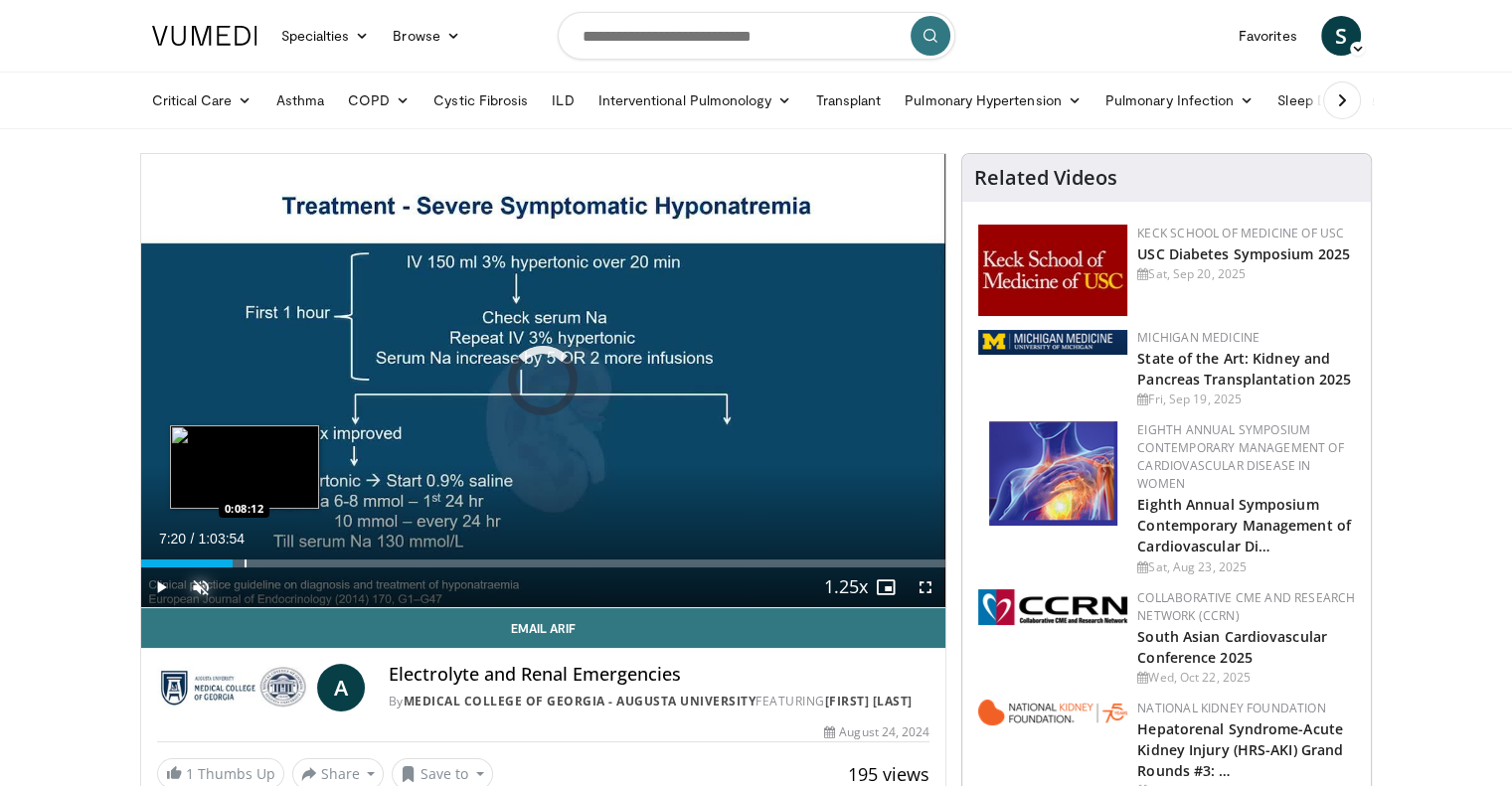 click on "Loaded :  0.00% 0:07:39 0:08:12" at bounding box center [544, 557] 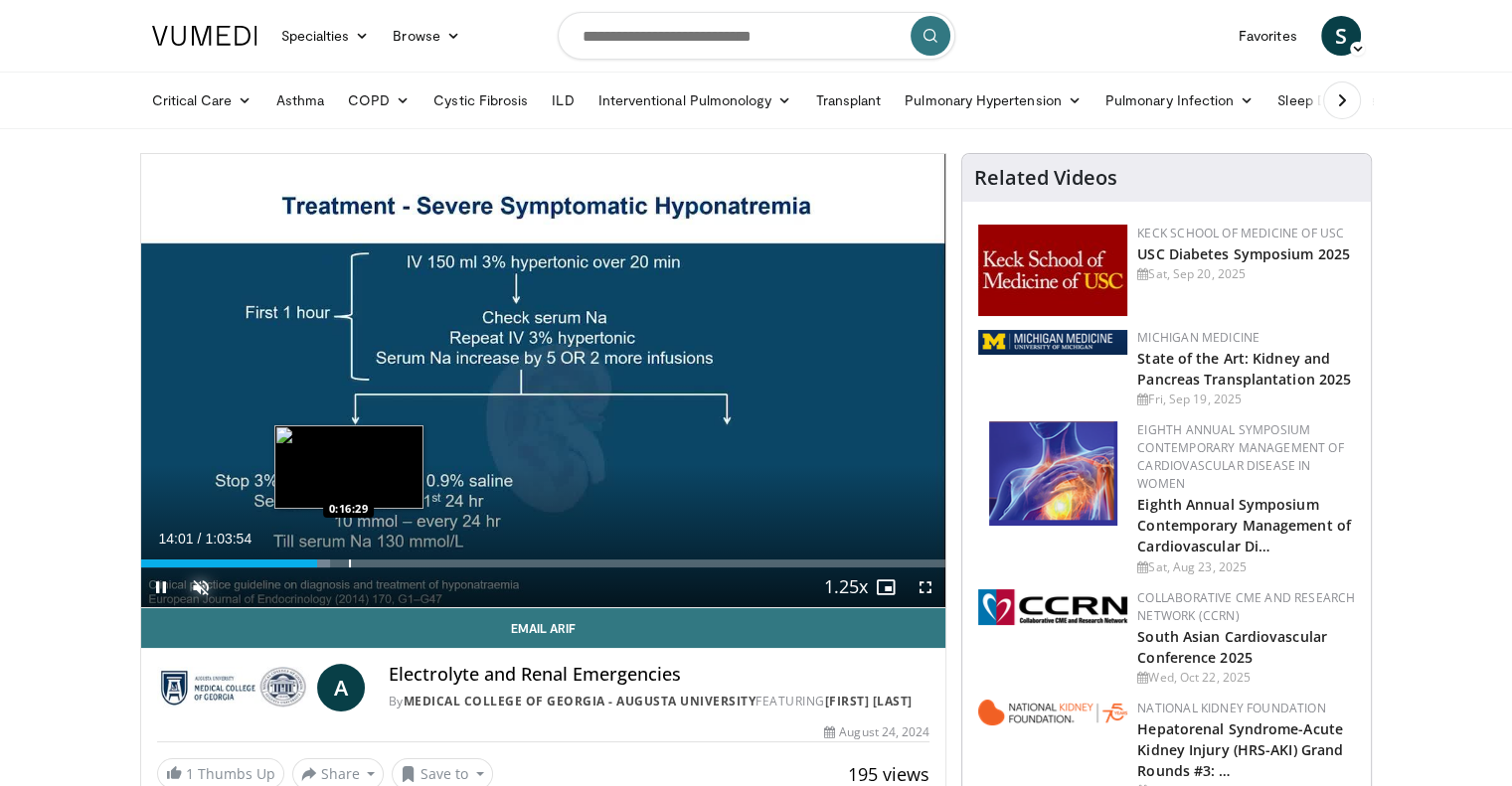click on "Loaded :  23.54% 0:14:01 0:16:29" at bounding box center (544, 563) 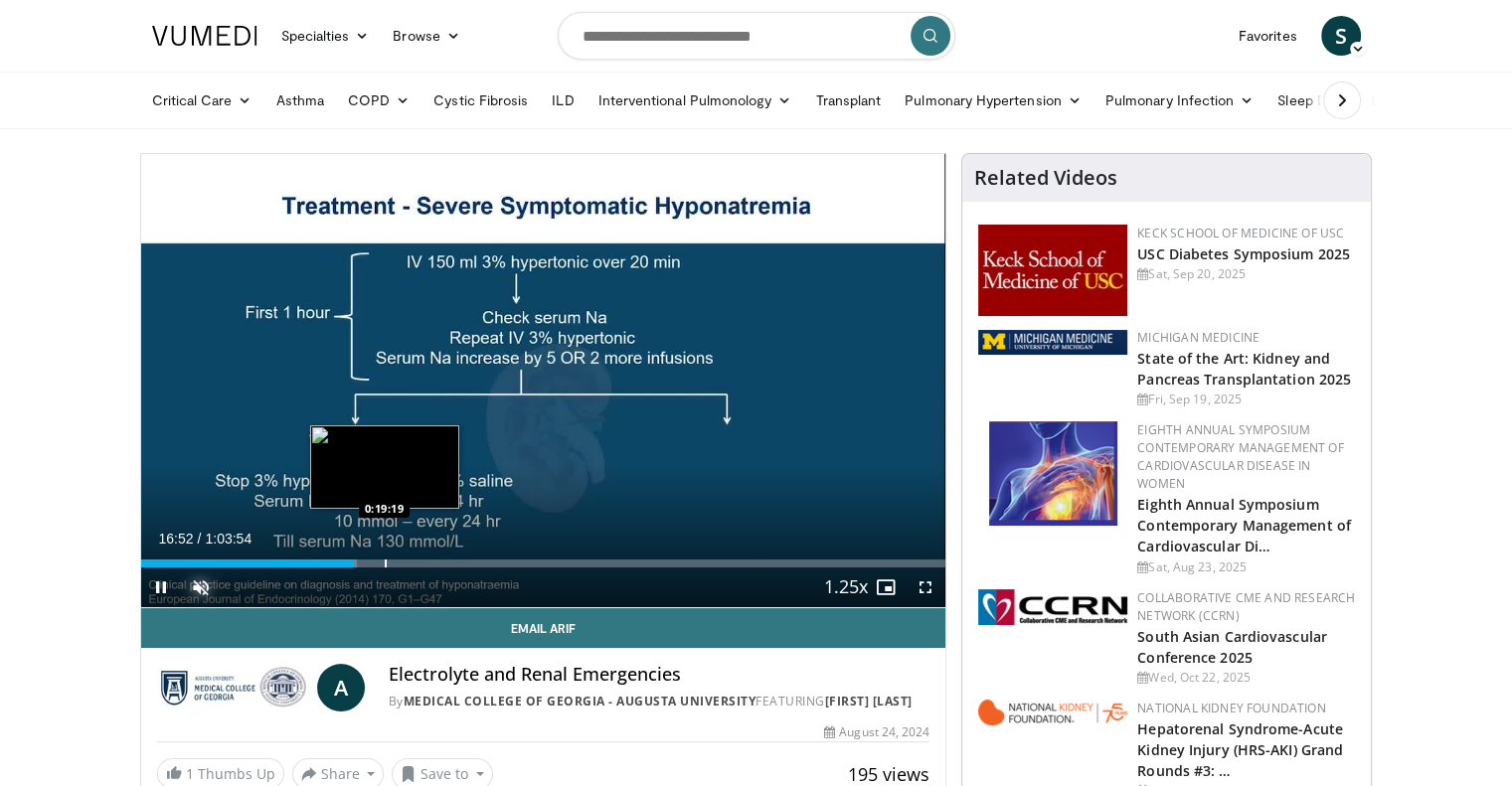 drag, startPoint x: 388, startPoint y: 564, endPoint x: 410, endPoint y: 564, distance: 22 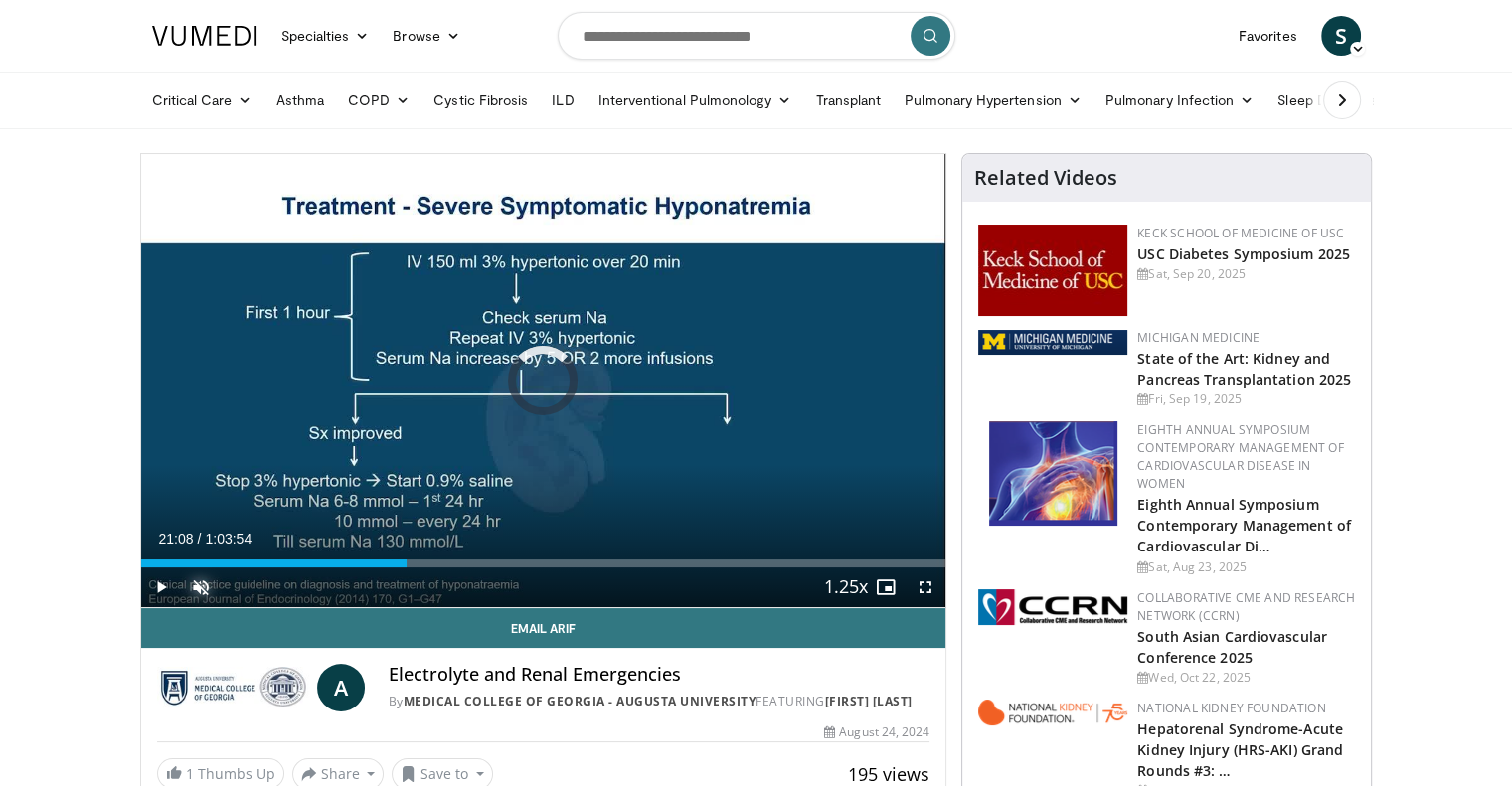 drag, startPoint x: 407, startPoint y: 564, endPoint x: 286, endPoint y: 567, distance: 121.037184 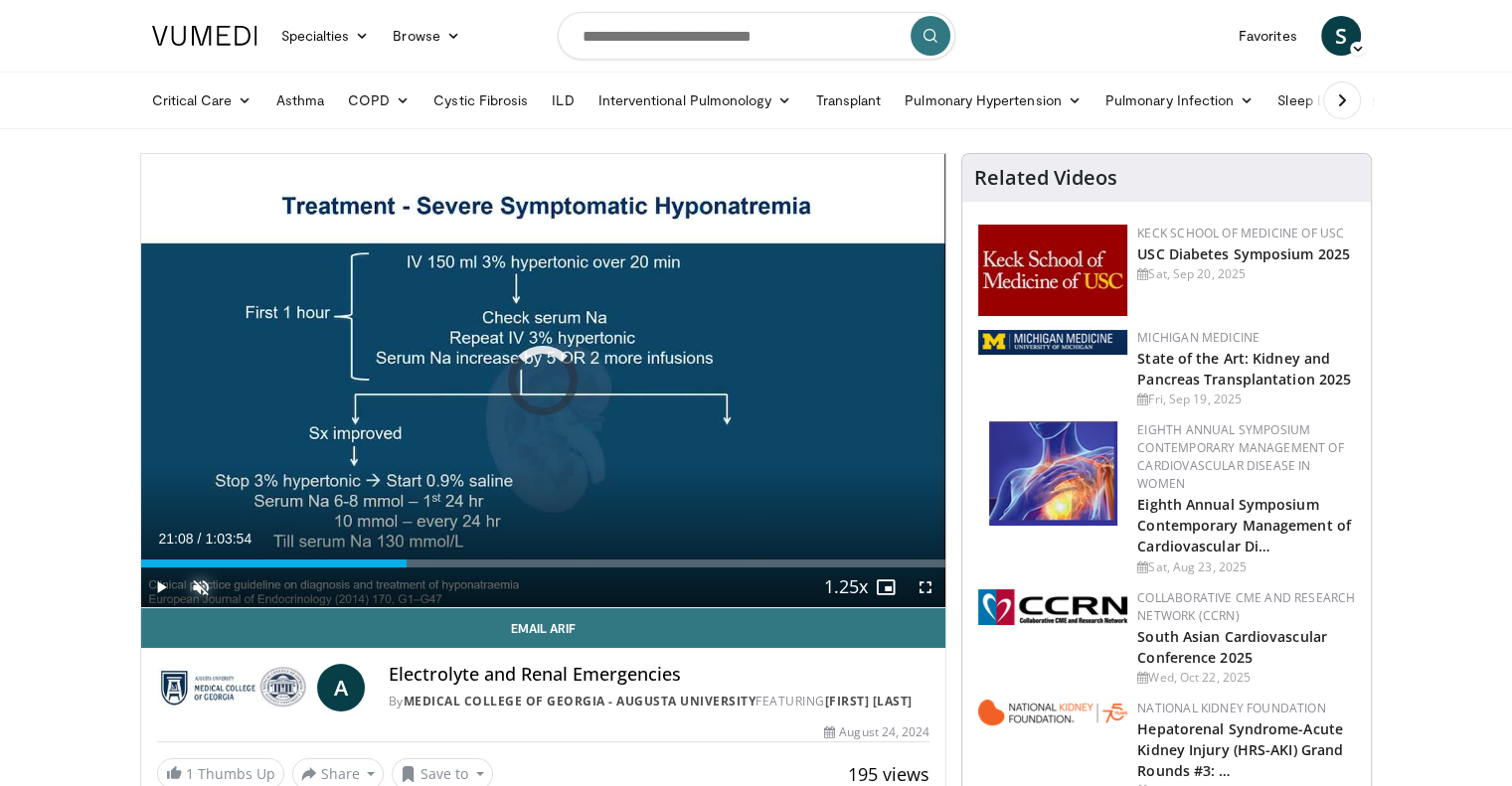 click on "Current Time  21:08 / Duration  1:03:54 Play Skip Backward Skip Forward Unmute 0% Loaded :  0.00% 0:20:30 0:20:02 Stream Type  LIVE Seek to live, currently behind live LIVE   1.25x Playback Rate 0.5x 0.75x 1x 1.25x , selected 1.5x 1.75x 2x Chapters Chapters Descriptions descriptions off , selected Captions captions settings , opens captions settings dialog captions off , selected Audio Track en (Main) , selected Fullscreen Enable picture-in-picture mode" at bounding box center (544, 587) 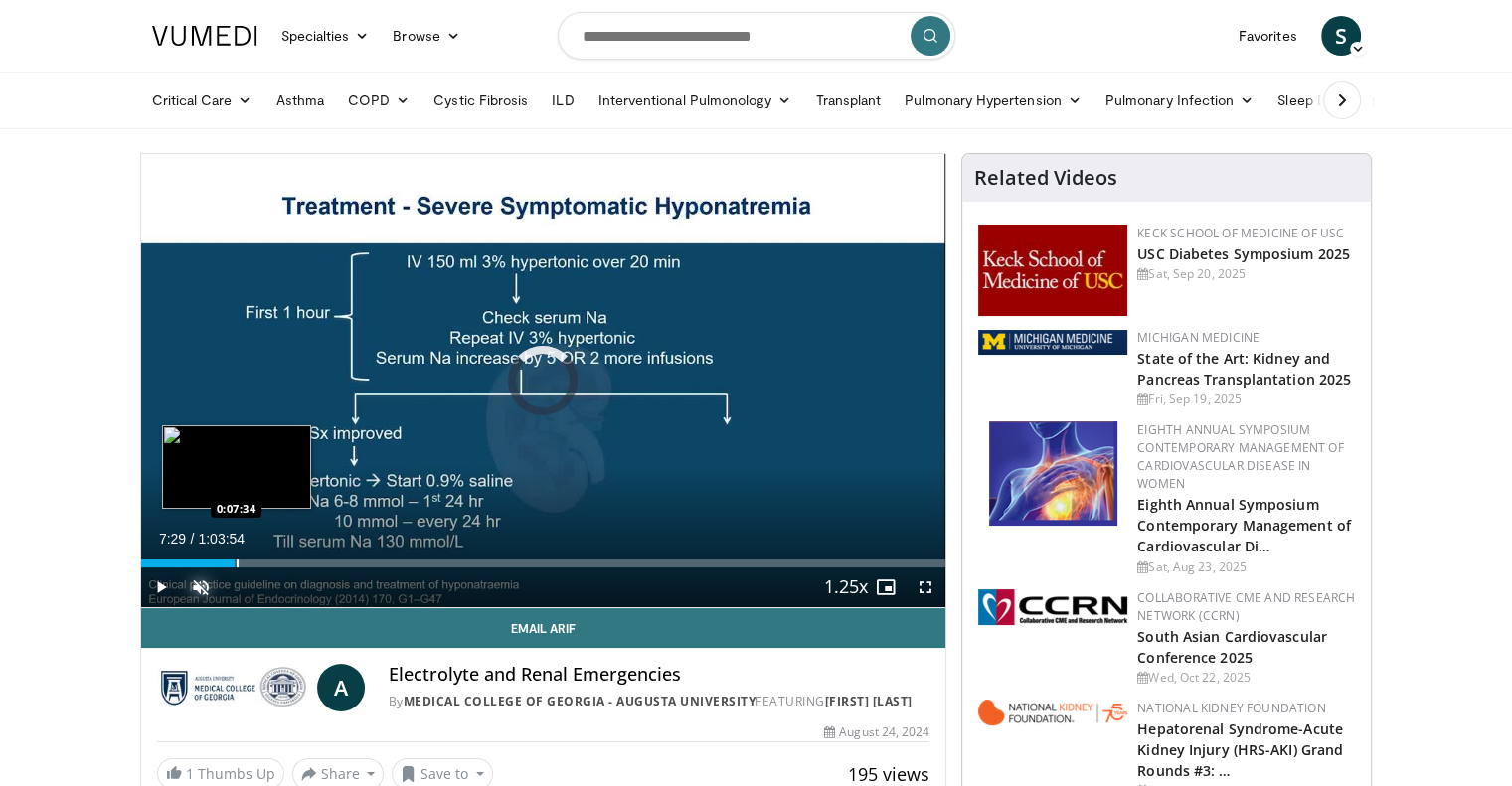 click on "0:07:29" at bounding box center [188, 563] 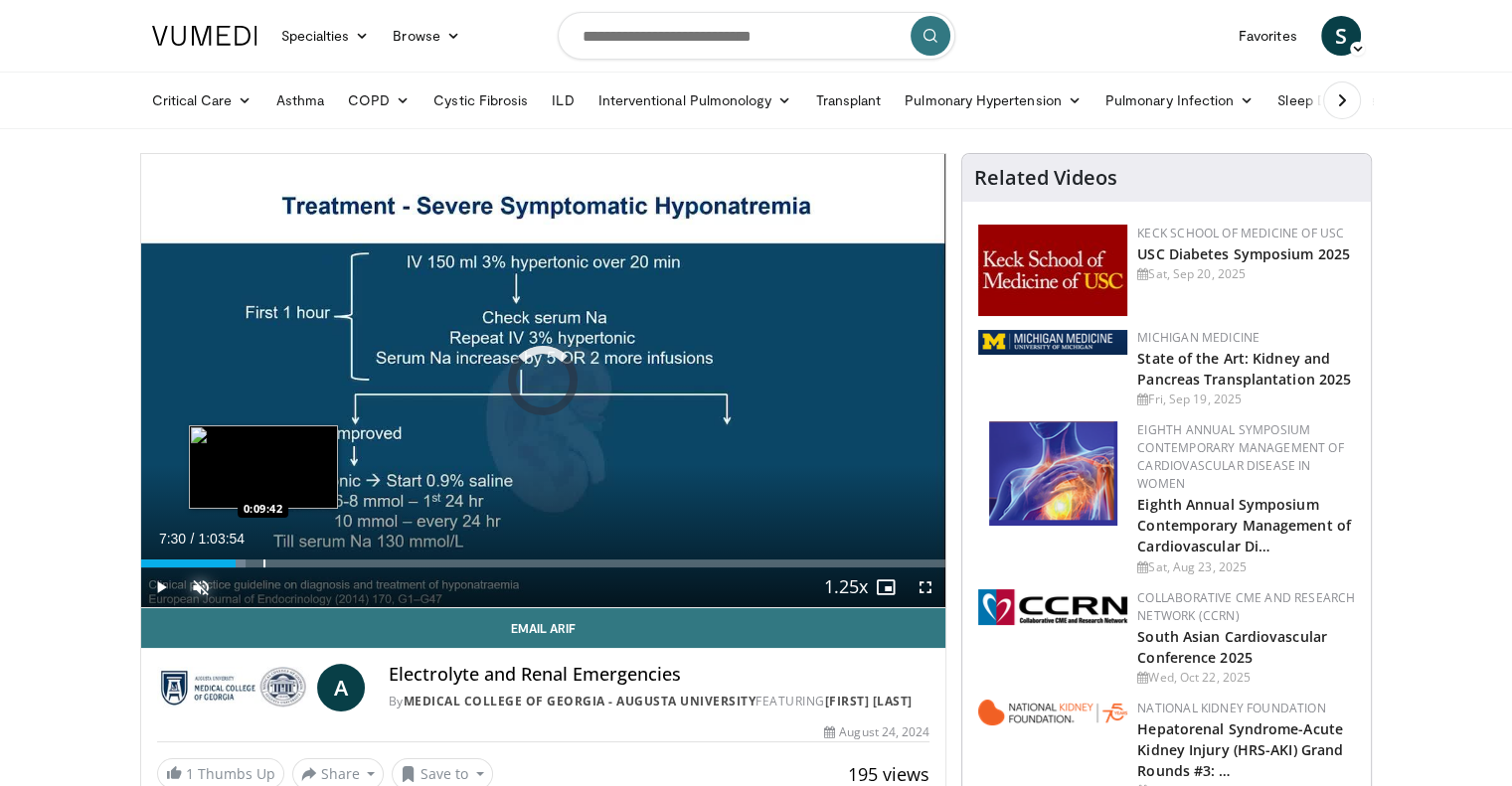 click on "Loaded :  13.04% 0:09:32 0:09:42" at bounding box center [544, 557] 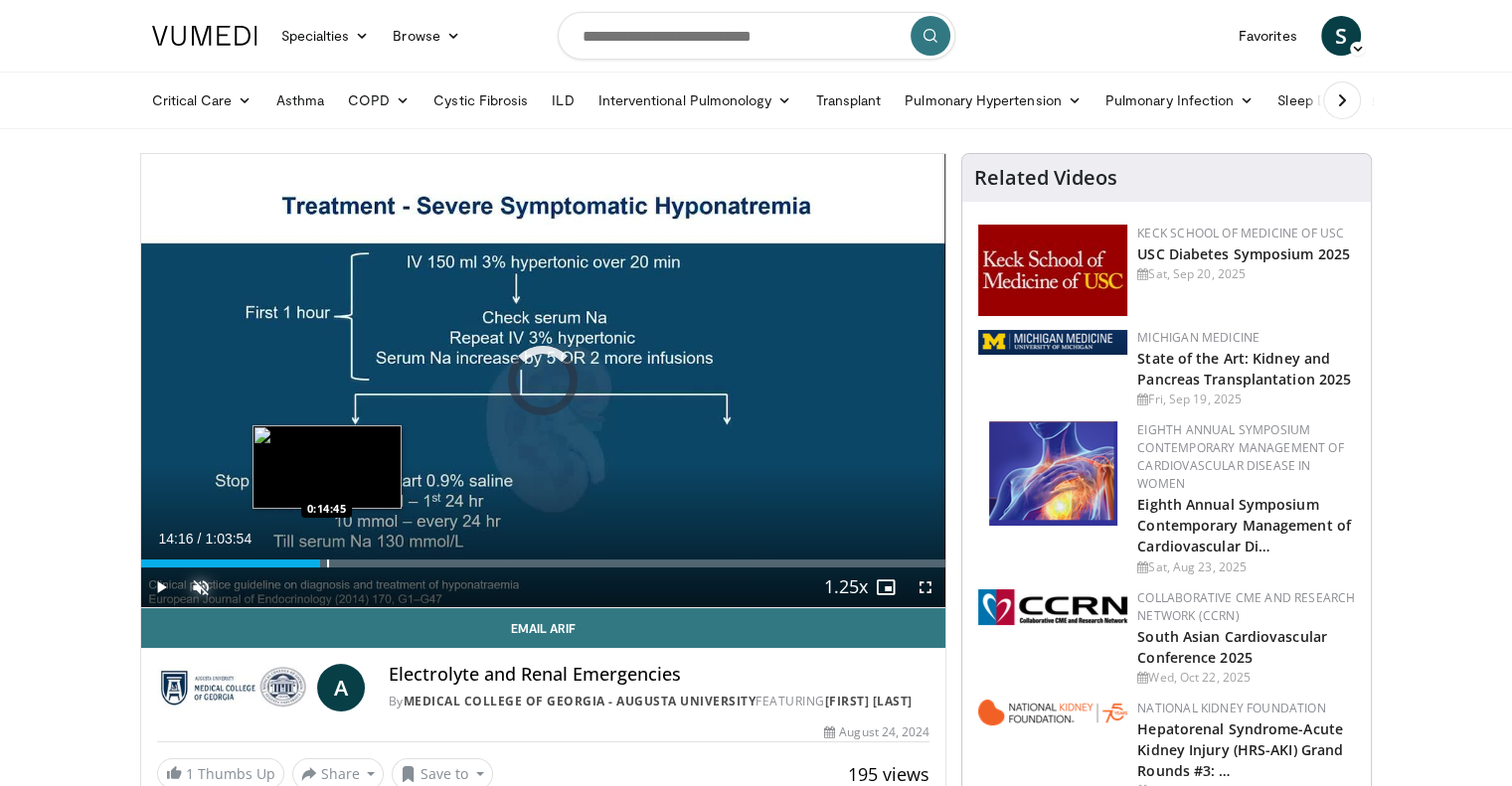 drag, startPoint x: 323, startPoint y: 556, endPoint x: 378, endPoint y: 556, distance: 55 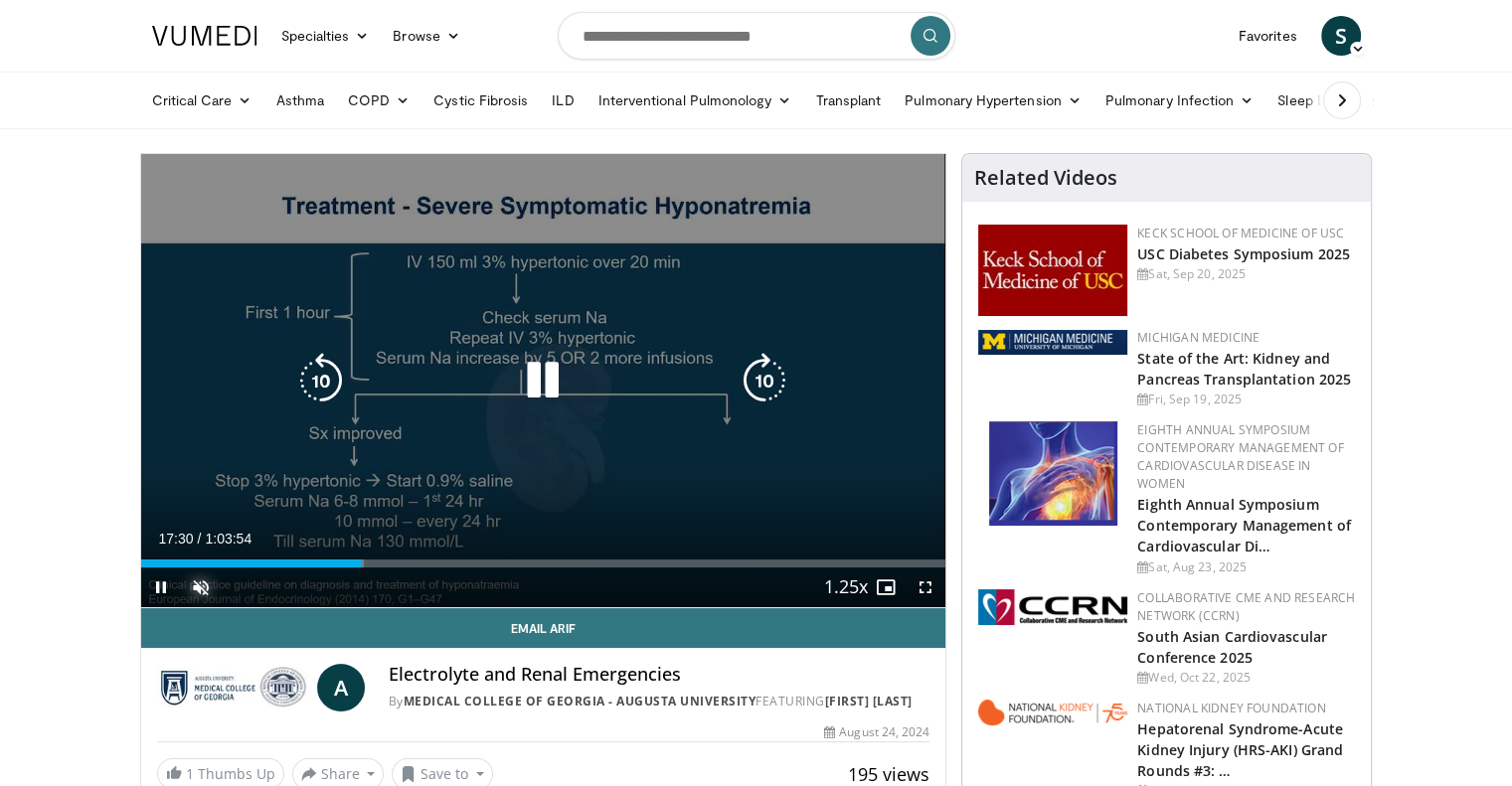 drag, startPoint x: 418, startPoint y: 556, endPoint x: 453, endPoint y: 557, distance: 35.014283 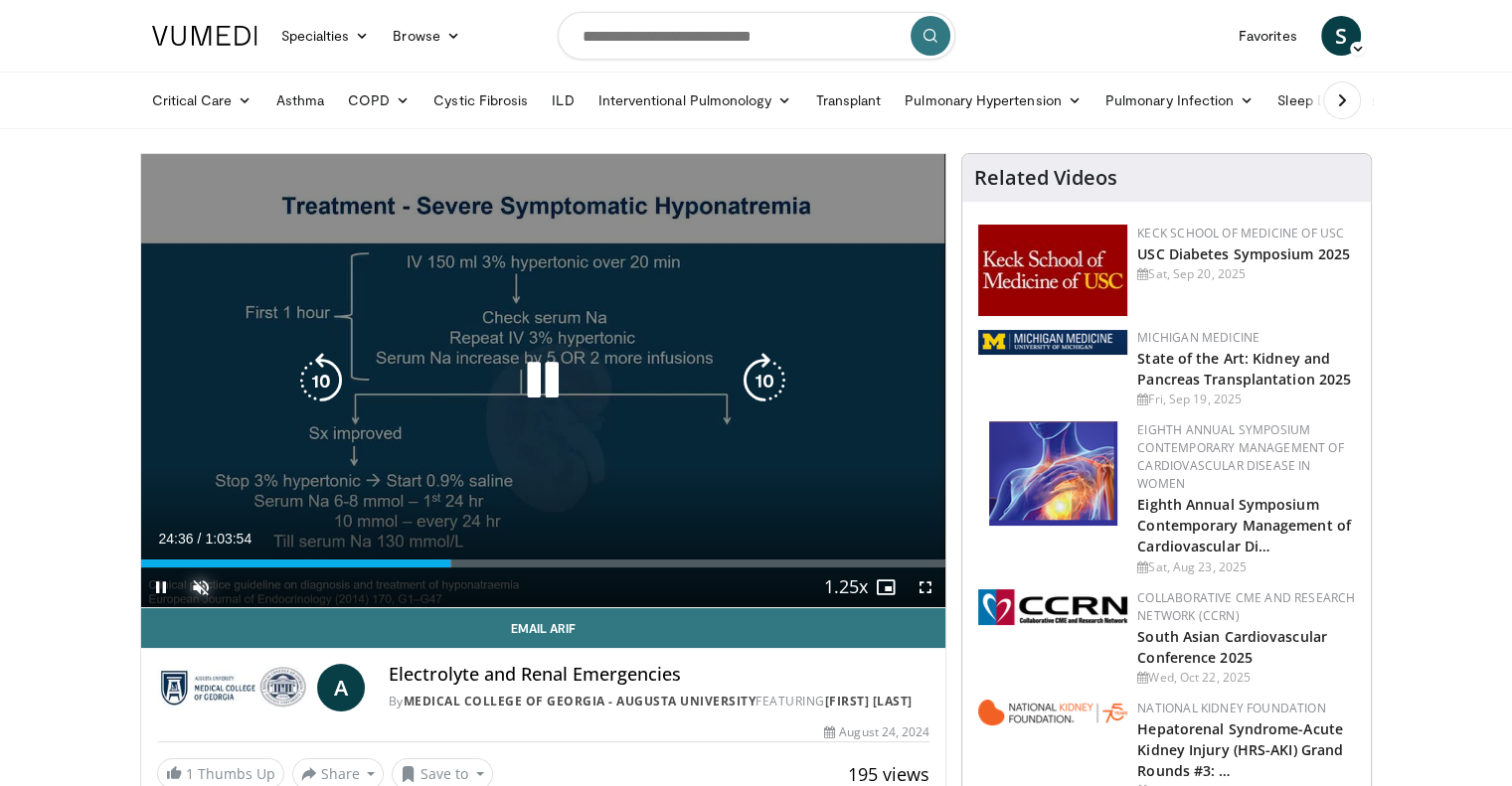 drag, startPoint x: 482, startPoint y: 557, endPoint x: 524, endPoint y: 557, distance: 42 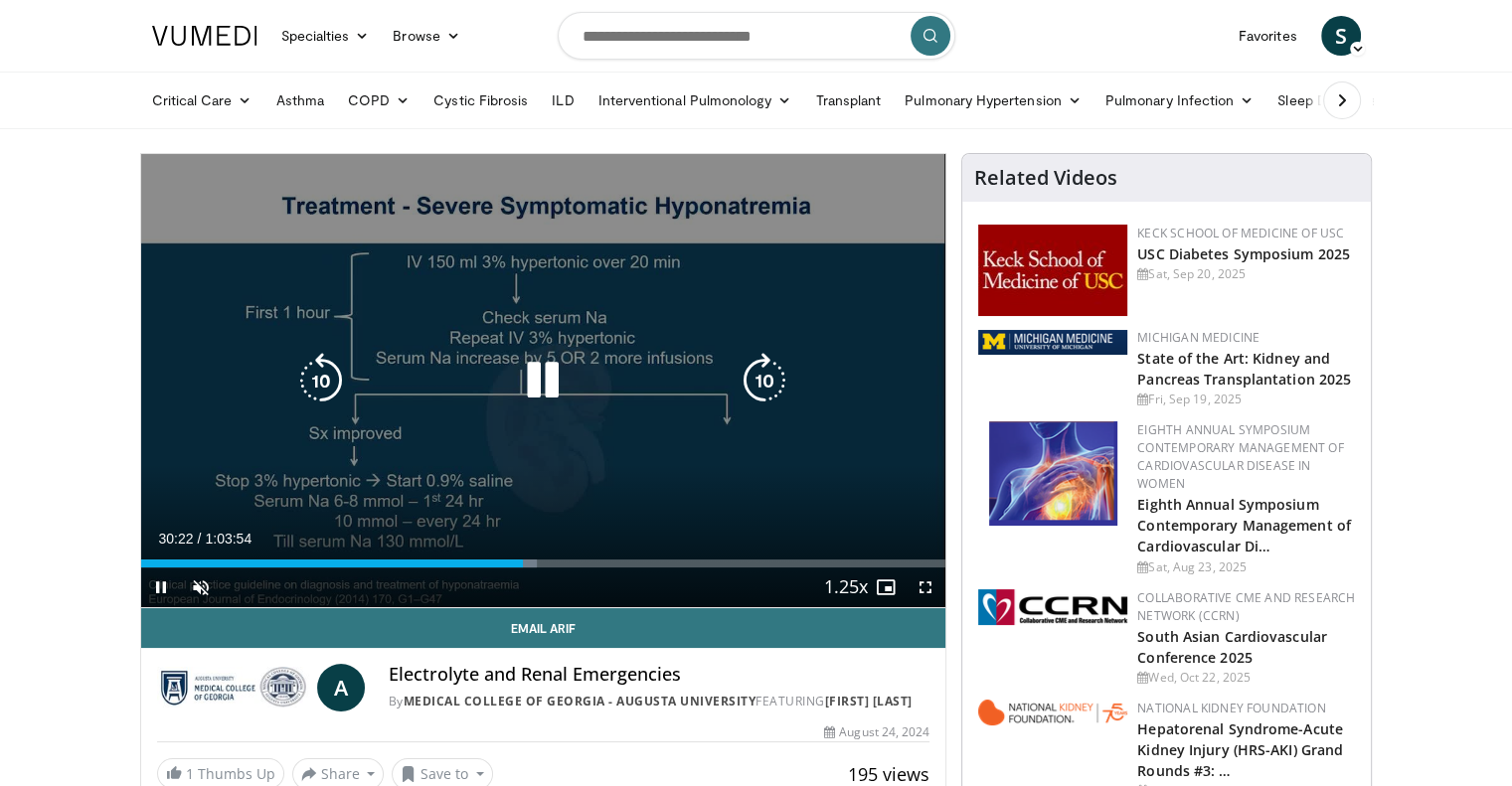 click at bounding box center (543, 381) 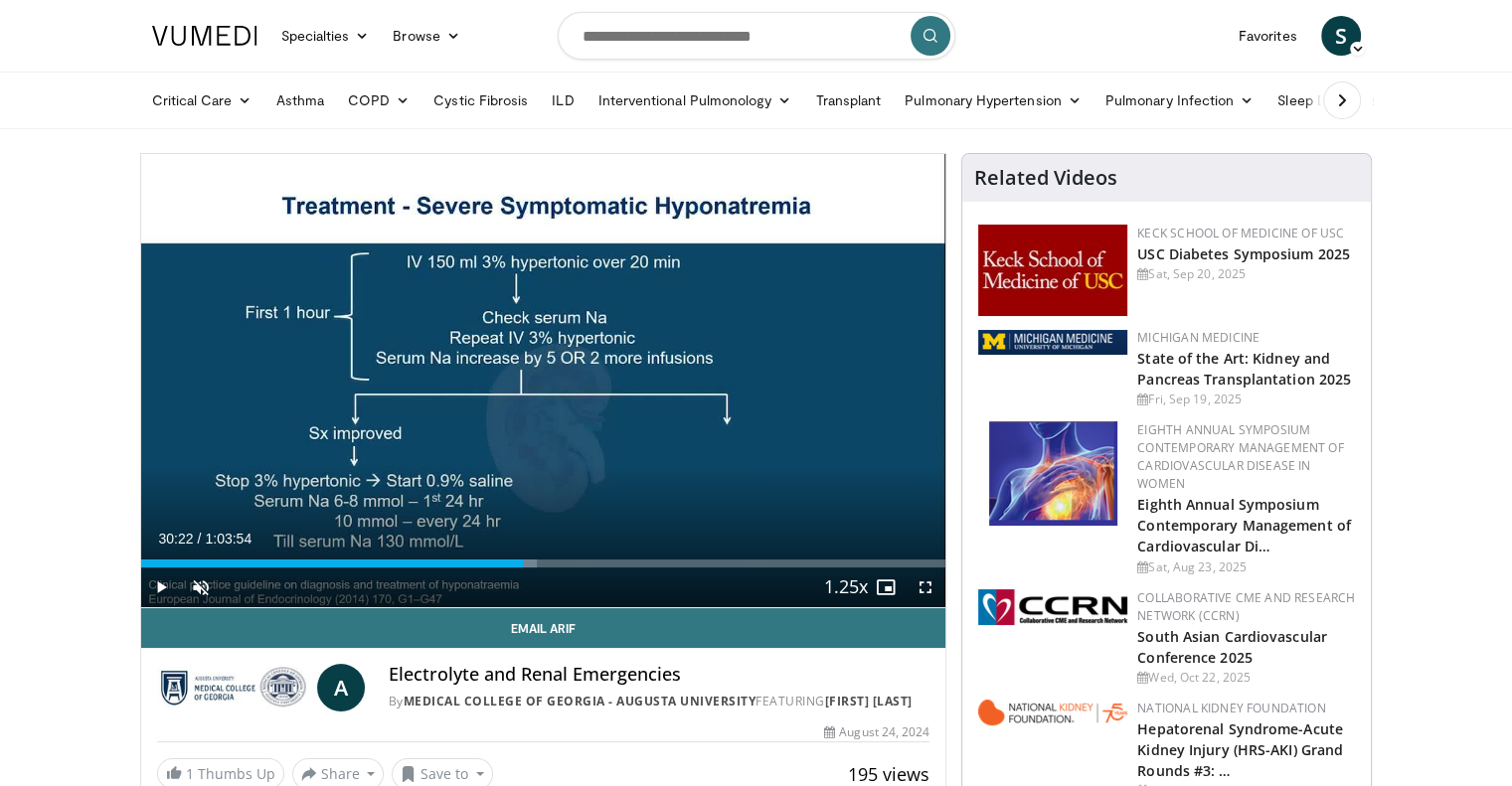 click on "10 seconds
Tap to unmute" at bounding box center (544, 381) 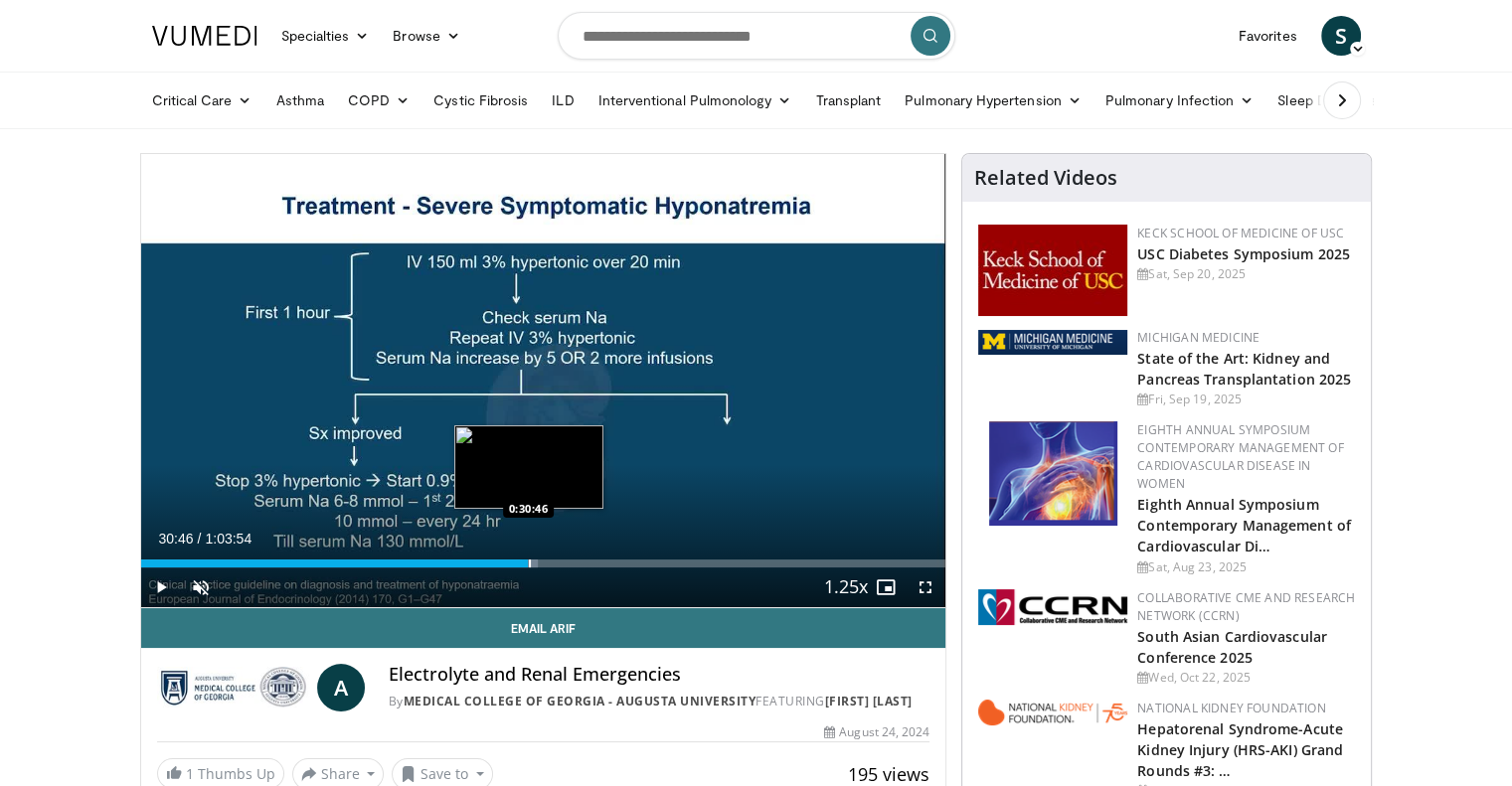 click on "Loaded :  49.30% 0:30:46 0:30:46" at bounding box center (544, 563) 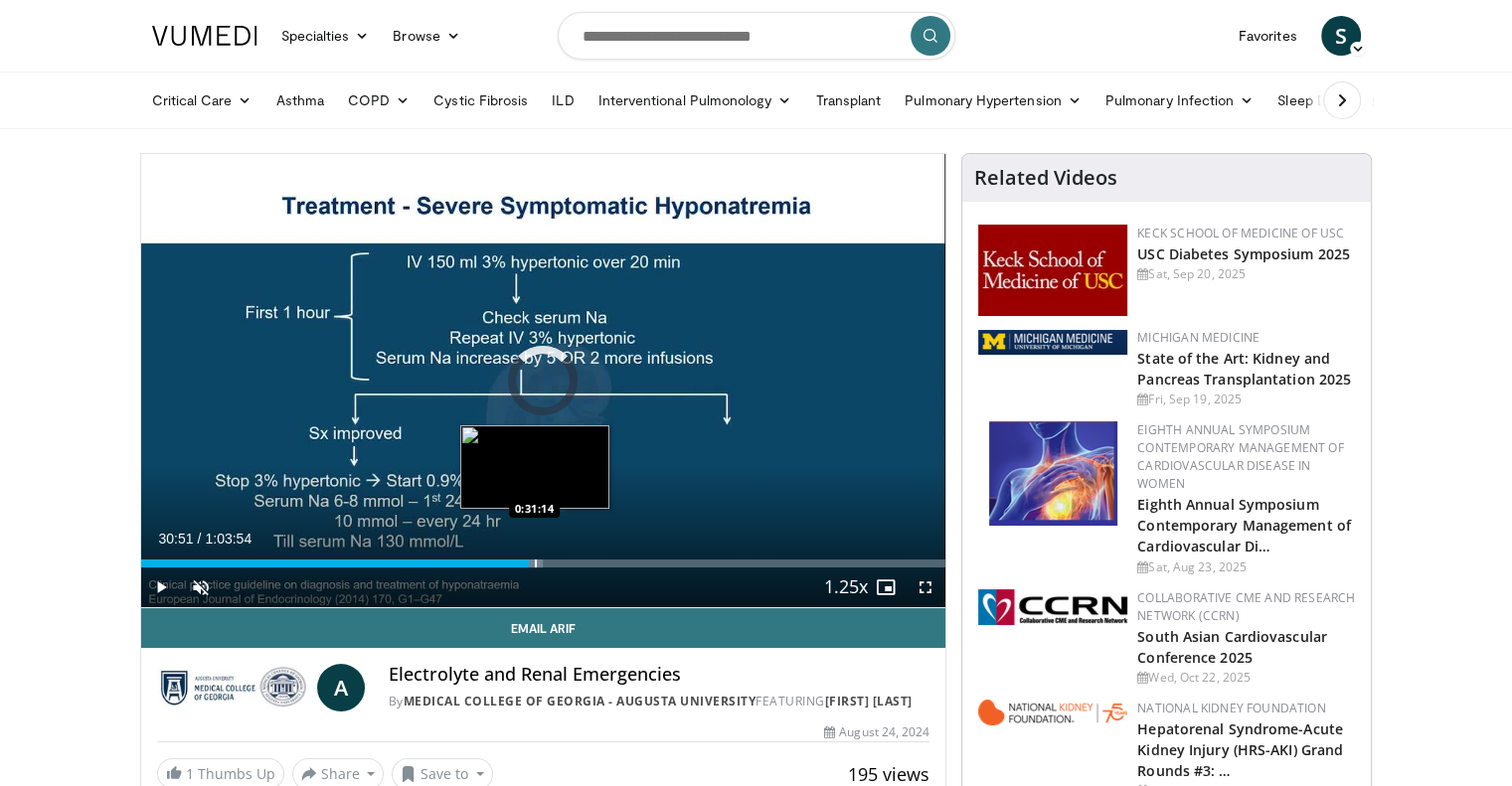 click at bounding box center [536, 563] 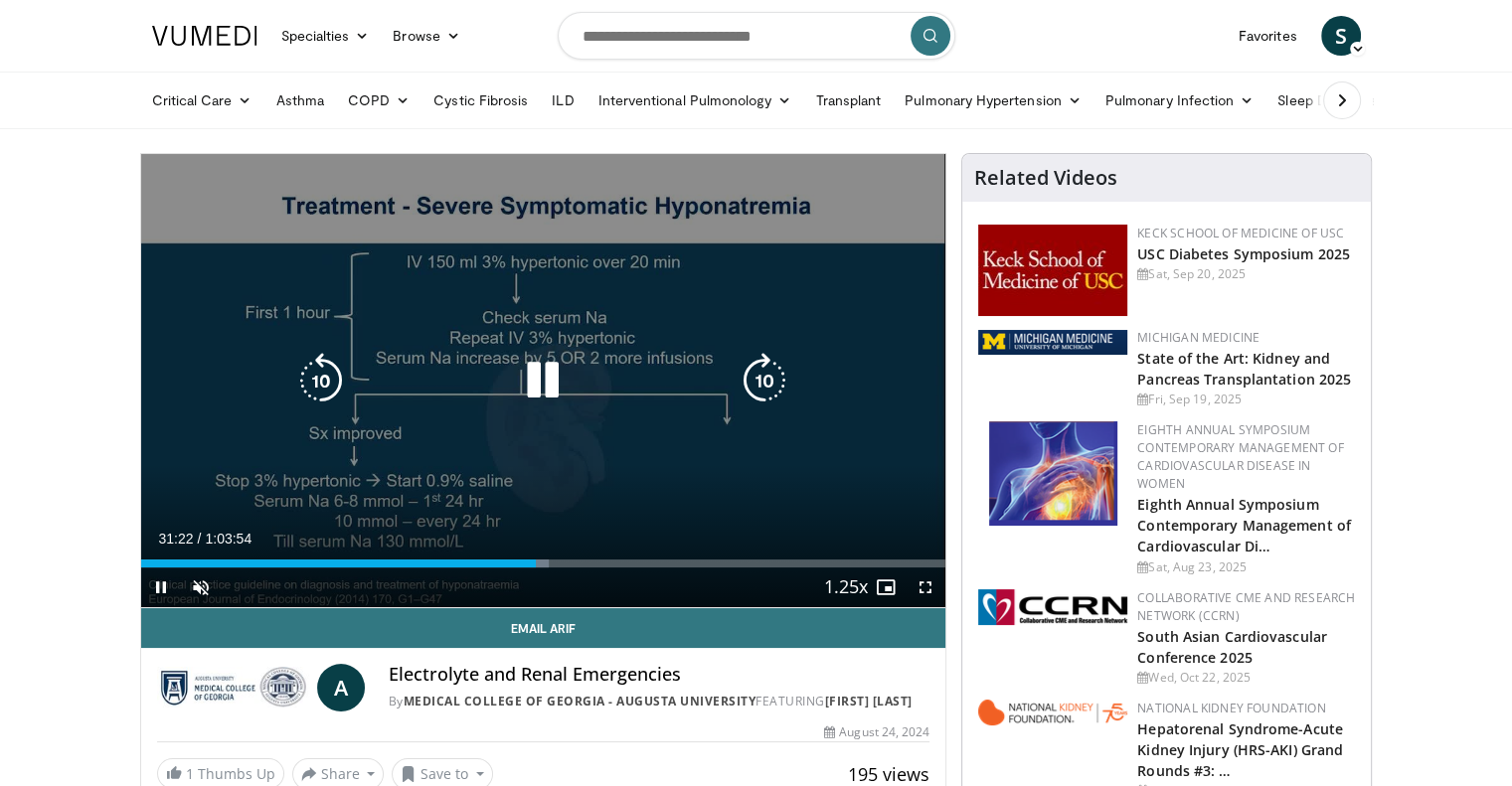 click at bounding box center [543, 381] 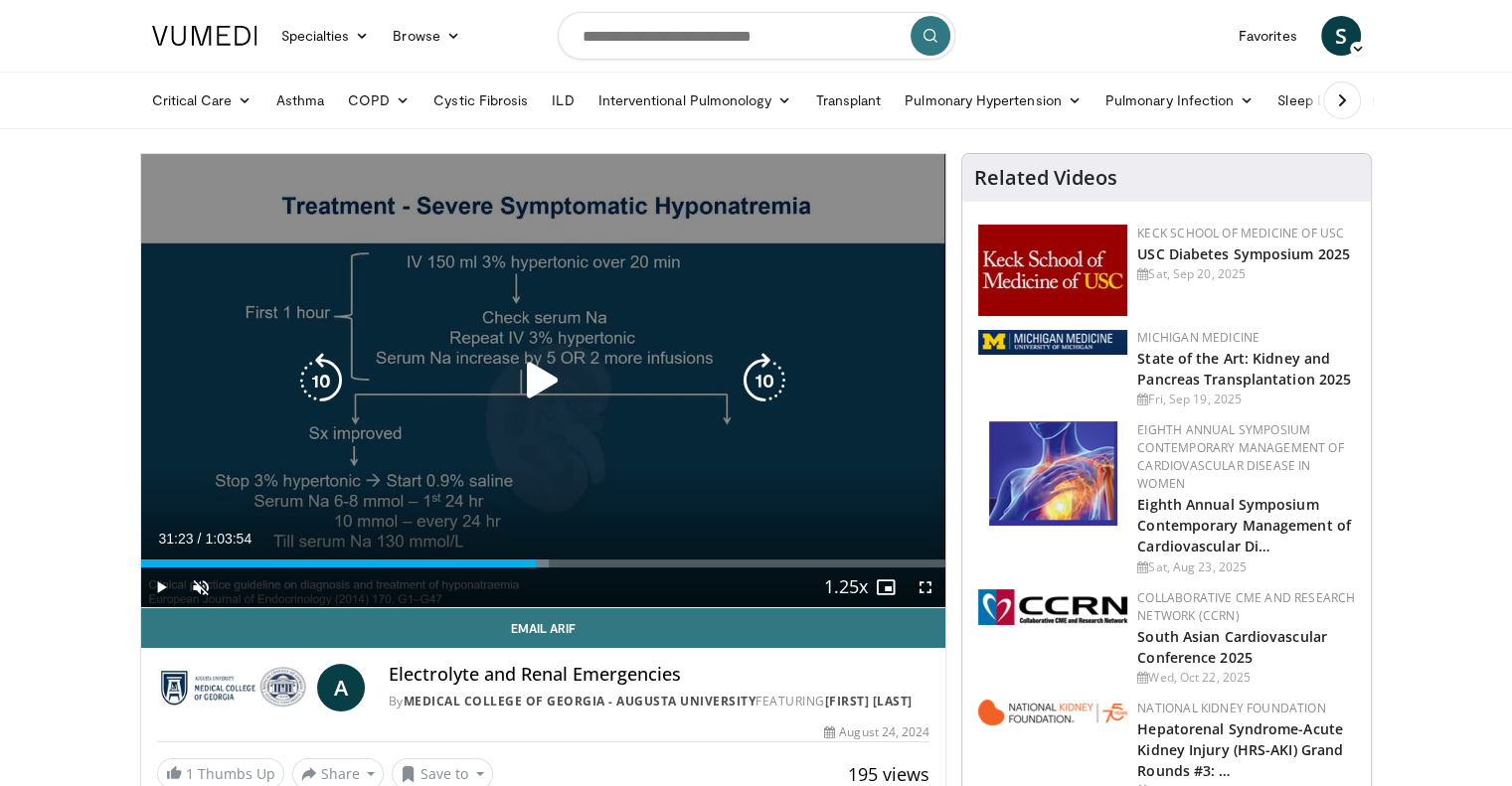 click at bounding box center [543, 381] 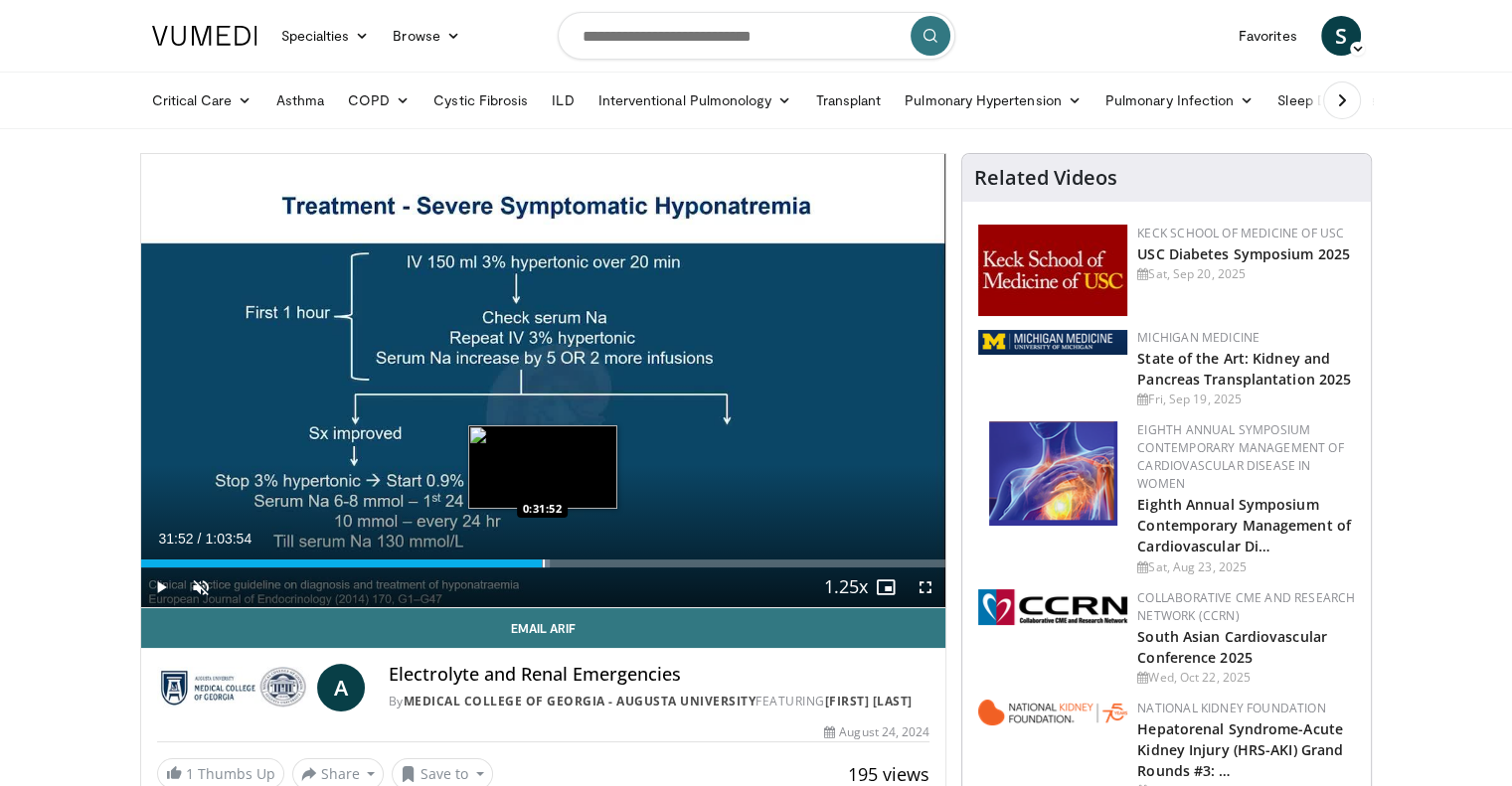 click at bounding box center (544, 563) 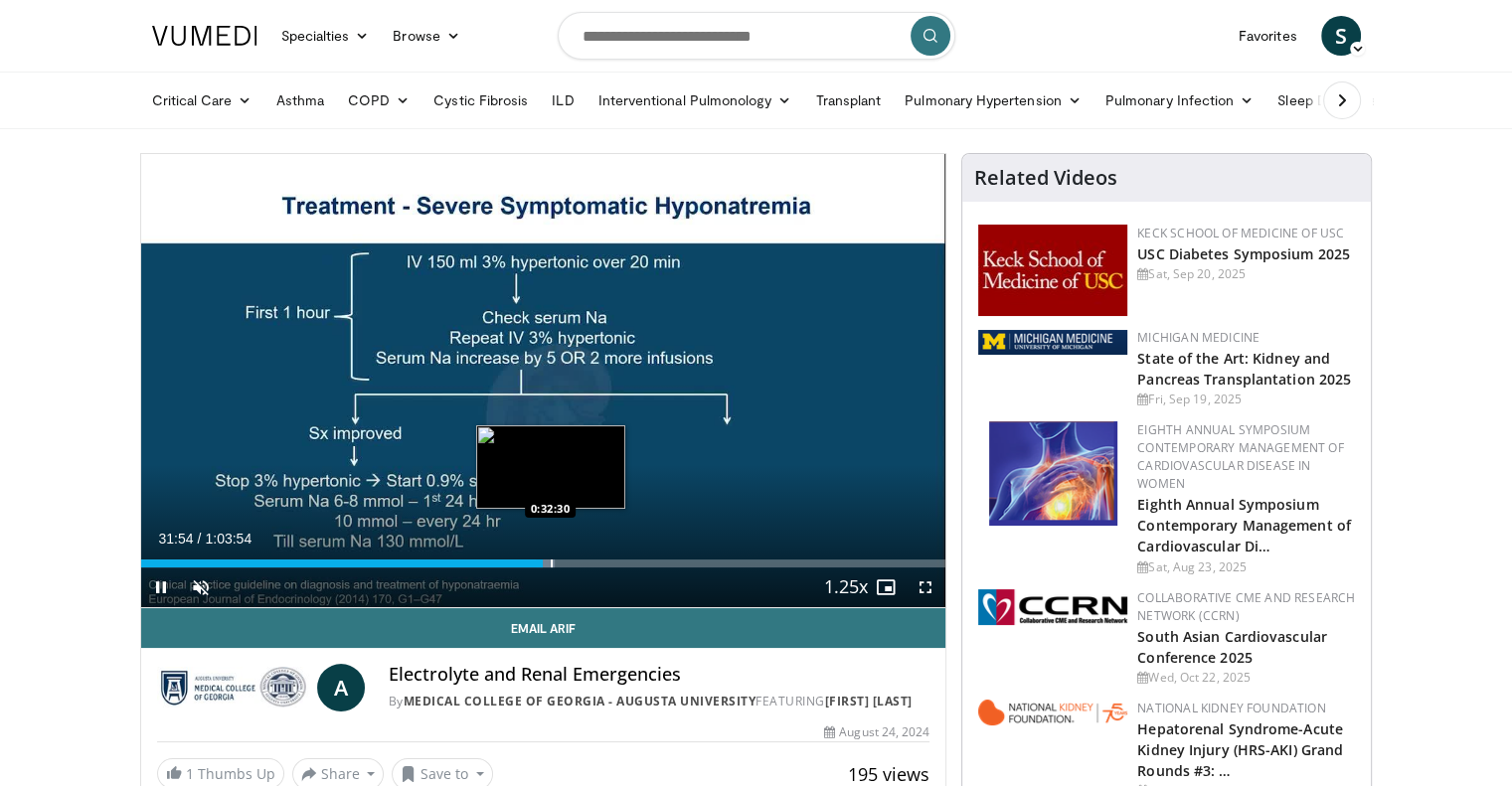 click on "**********" at bounding box center [544, 381] 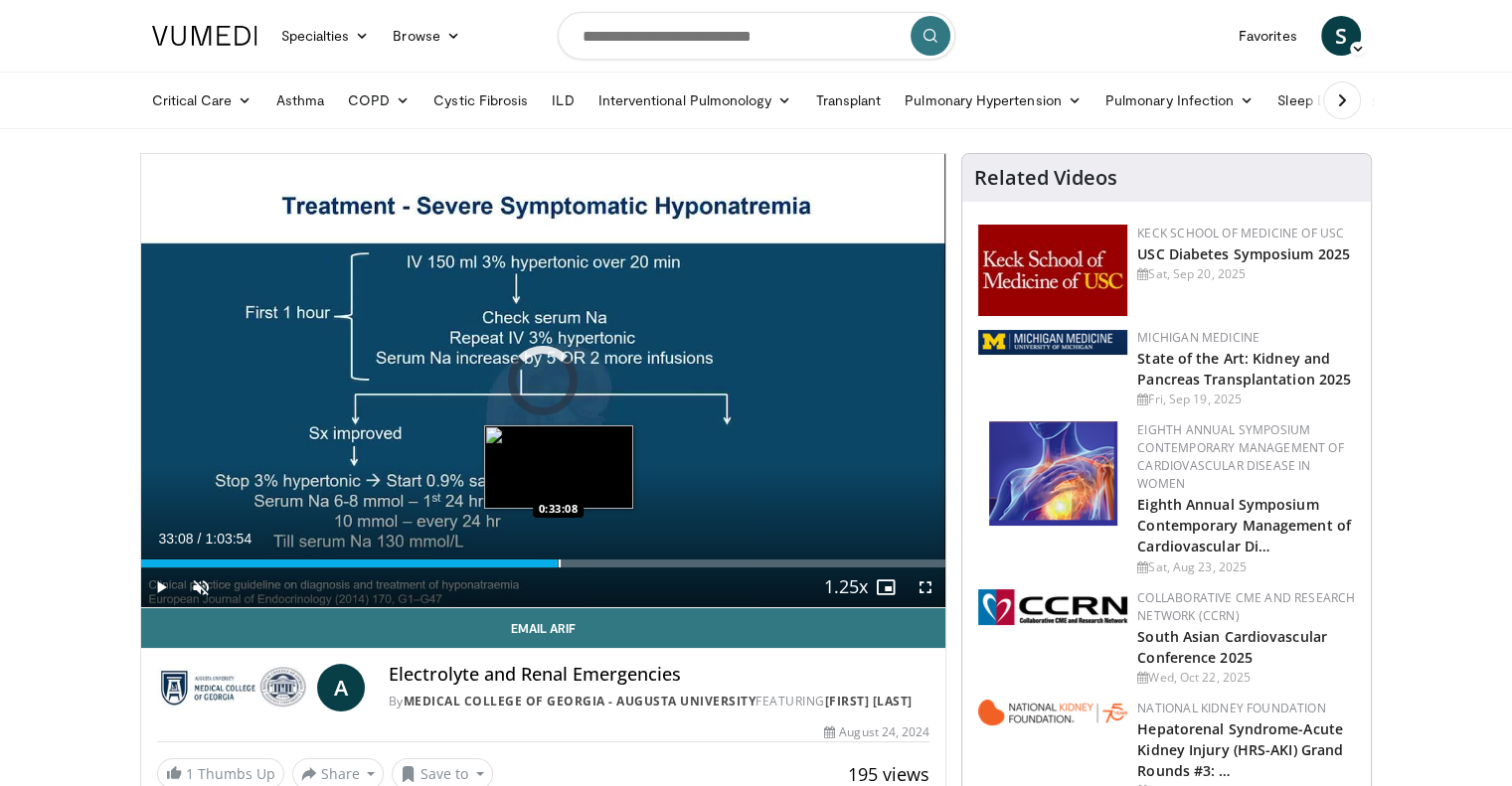 click at bounding box center [560, 563] 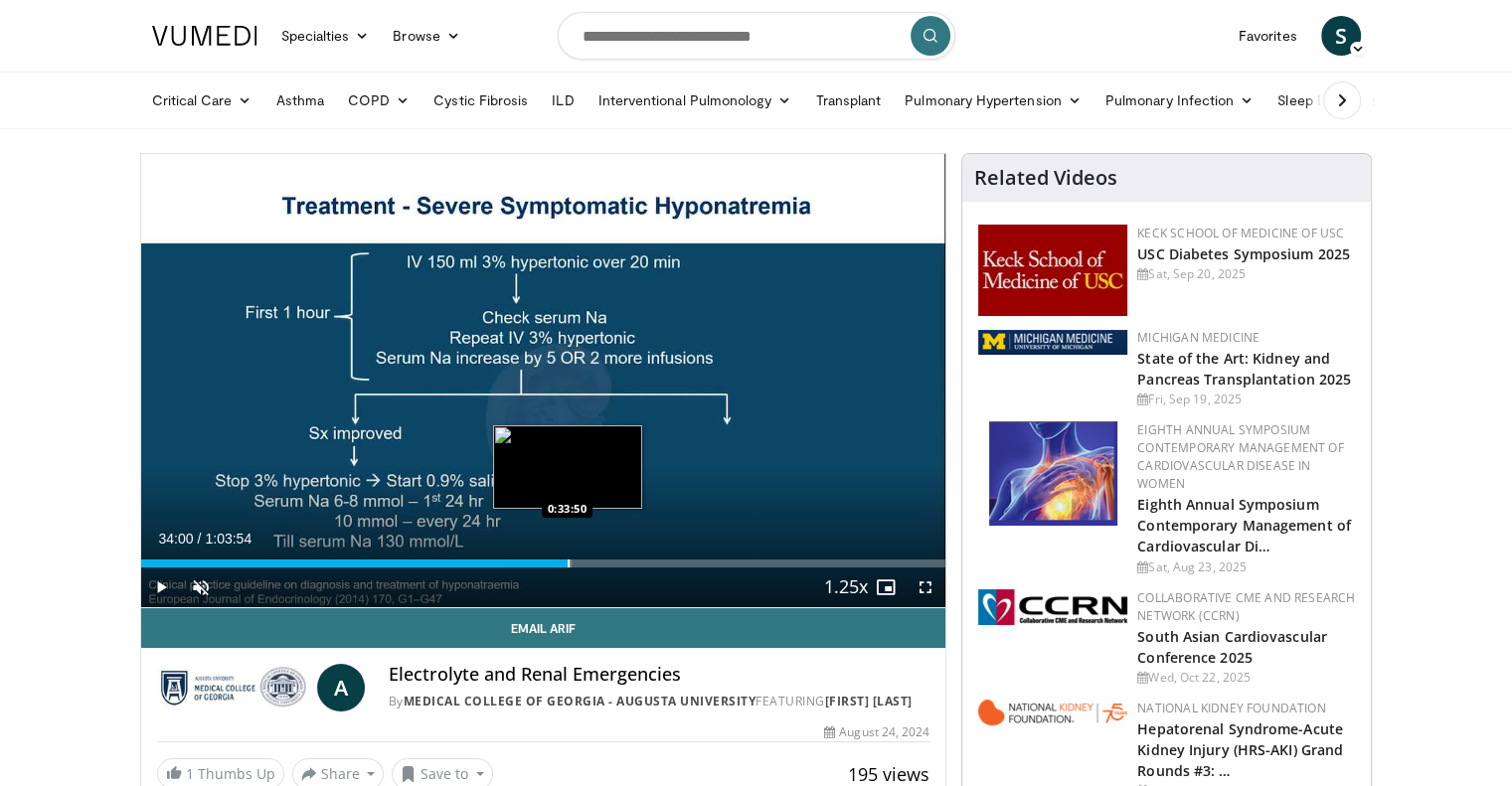 click at bounding box center [569, 563] 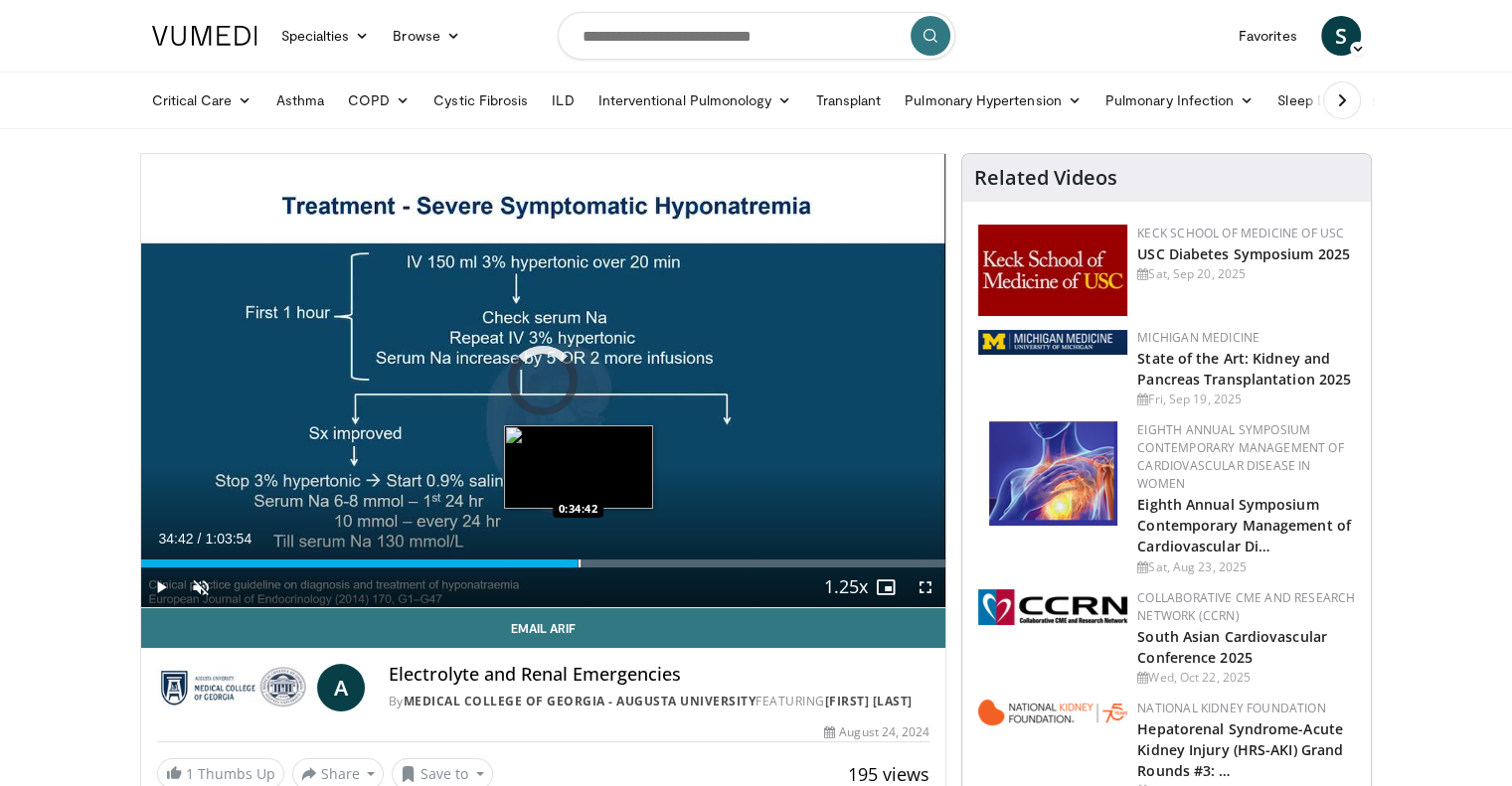 click at bounding box center (580, 563) 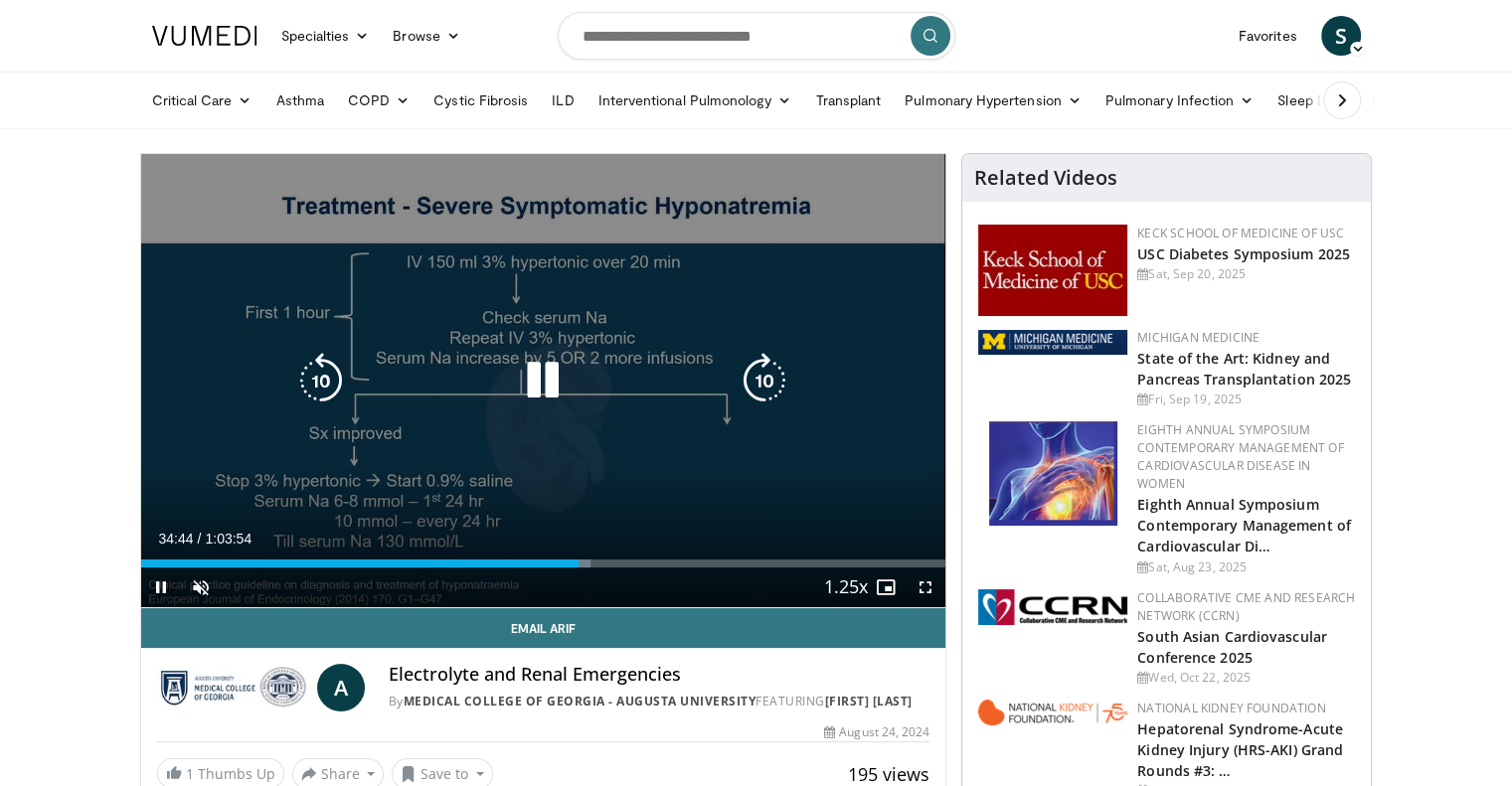 click at bounding box center [543, 381] 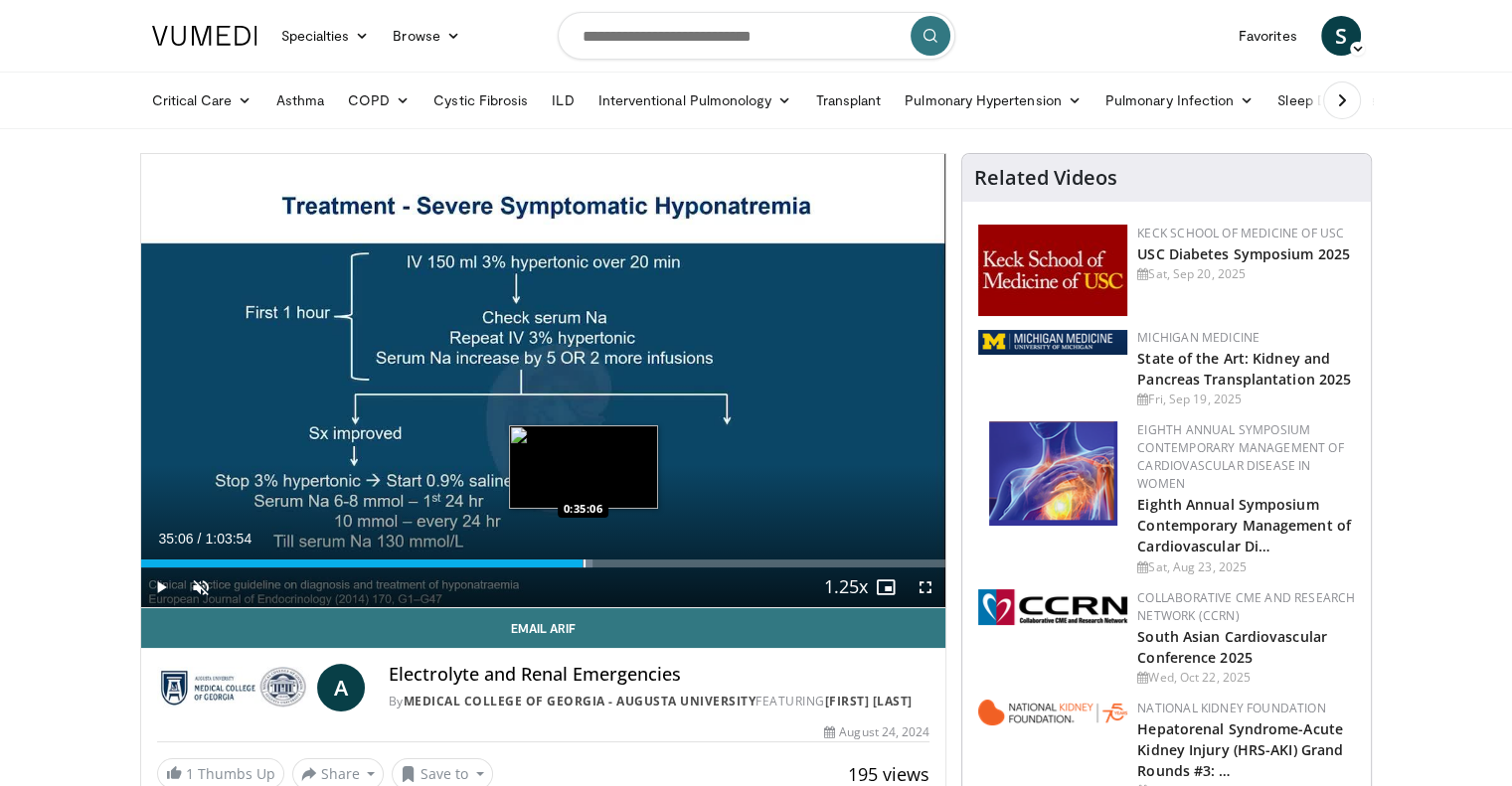 click at bounding box center [585, 563] 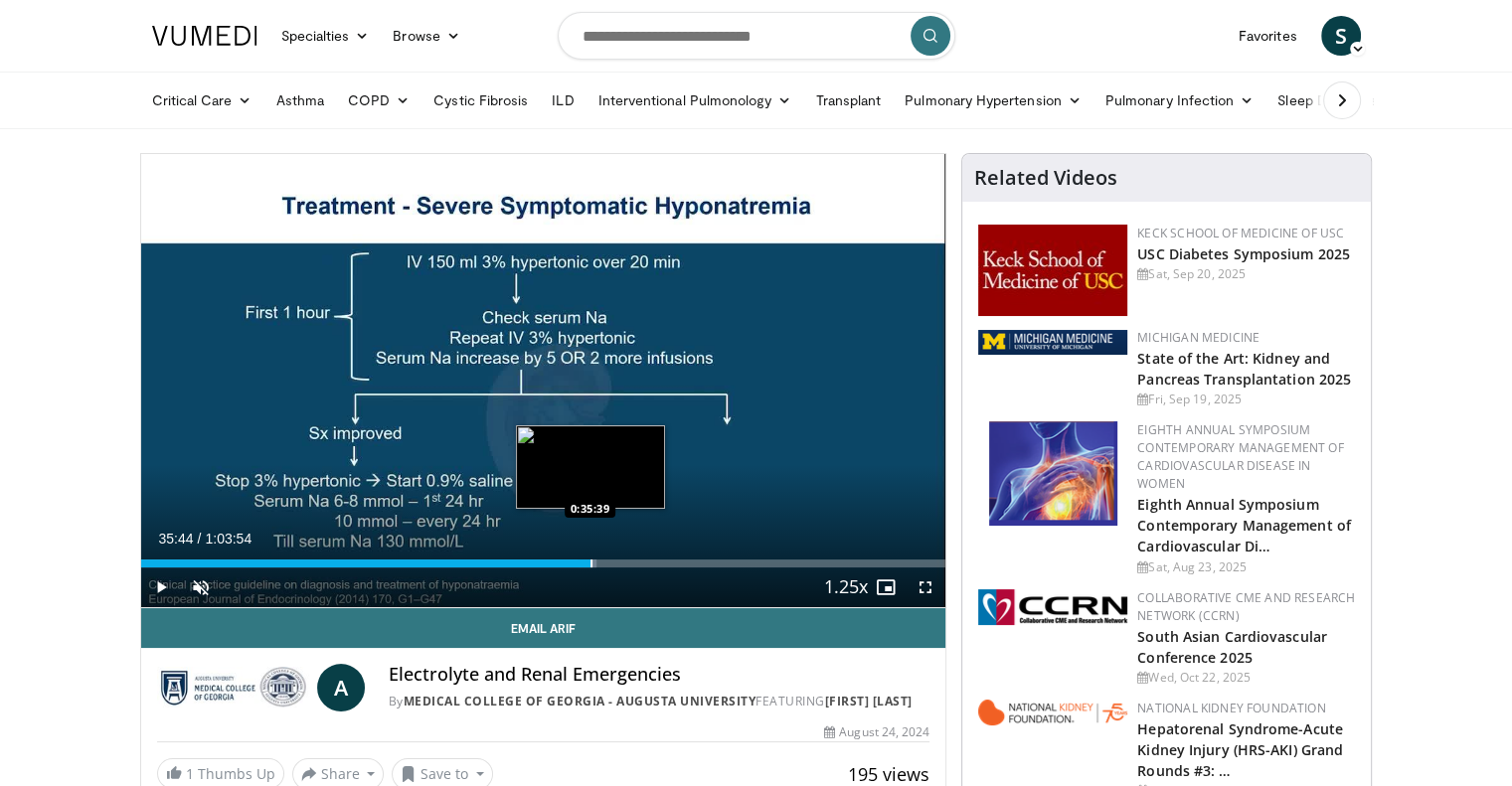 click at bounding box center [591, 563] 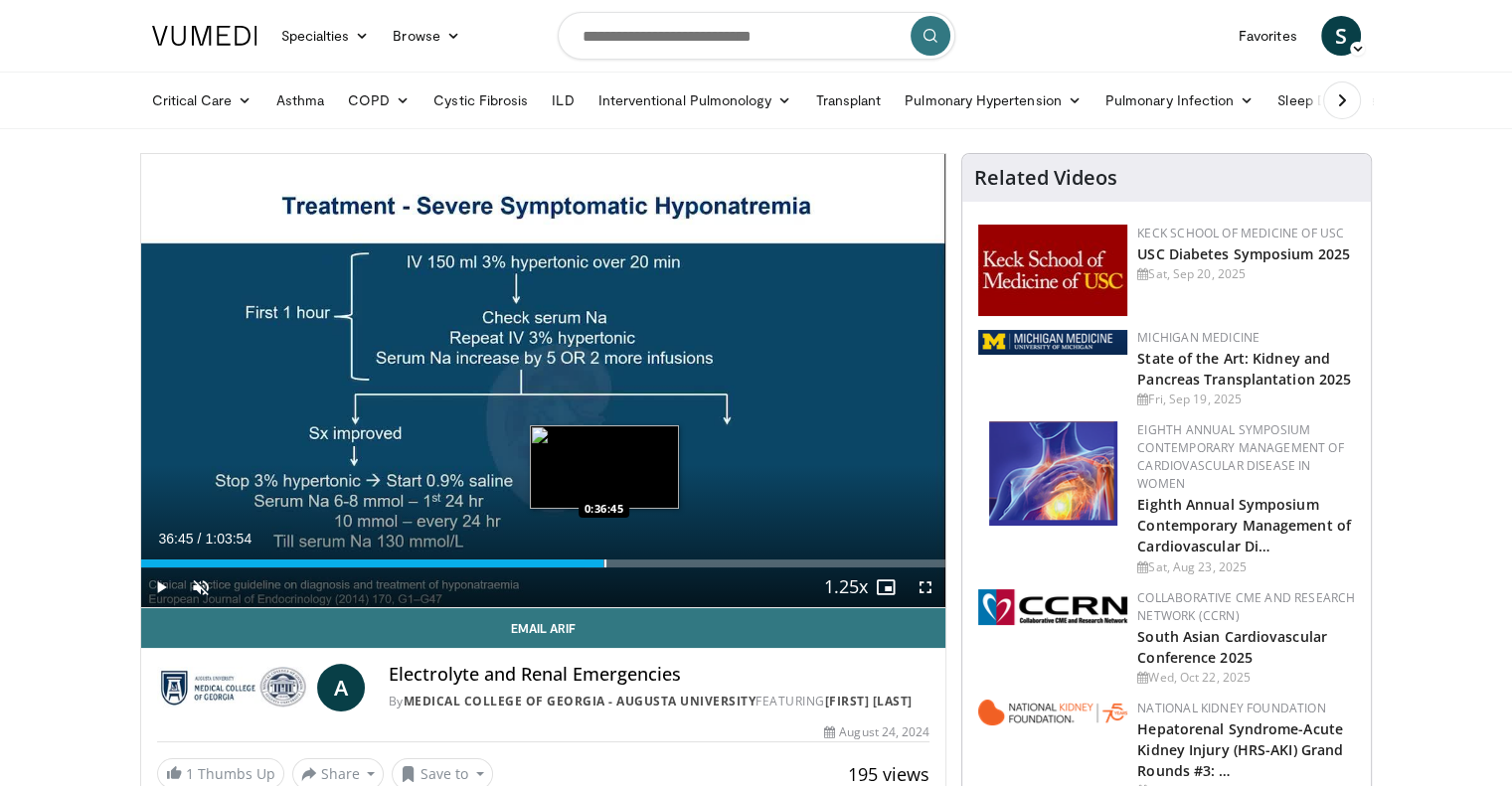 click at bounding box center (605, 563) 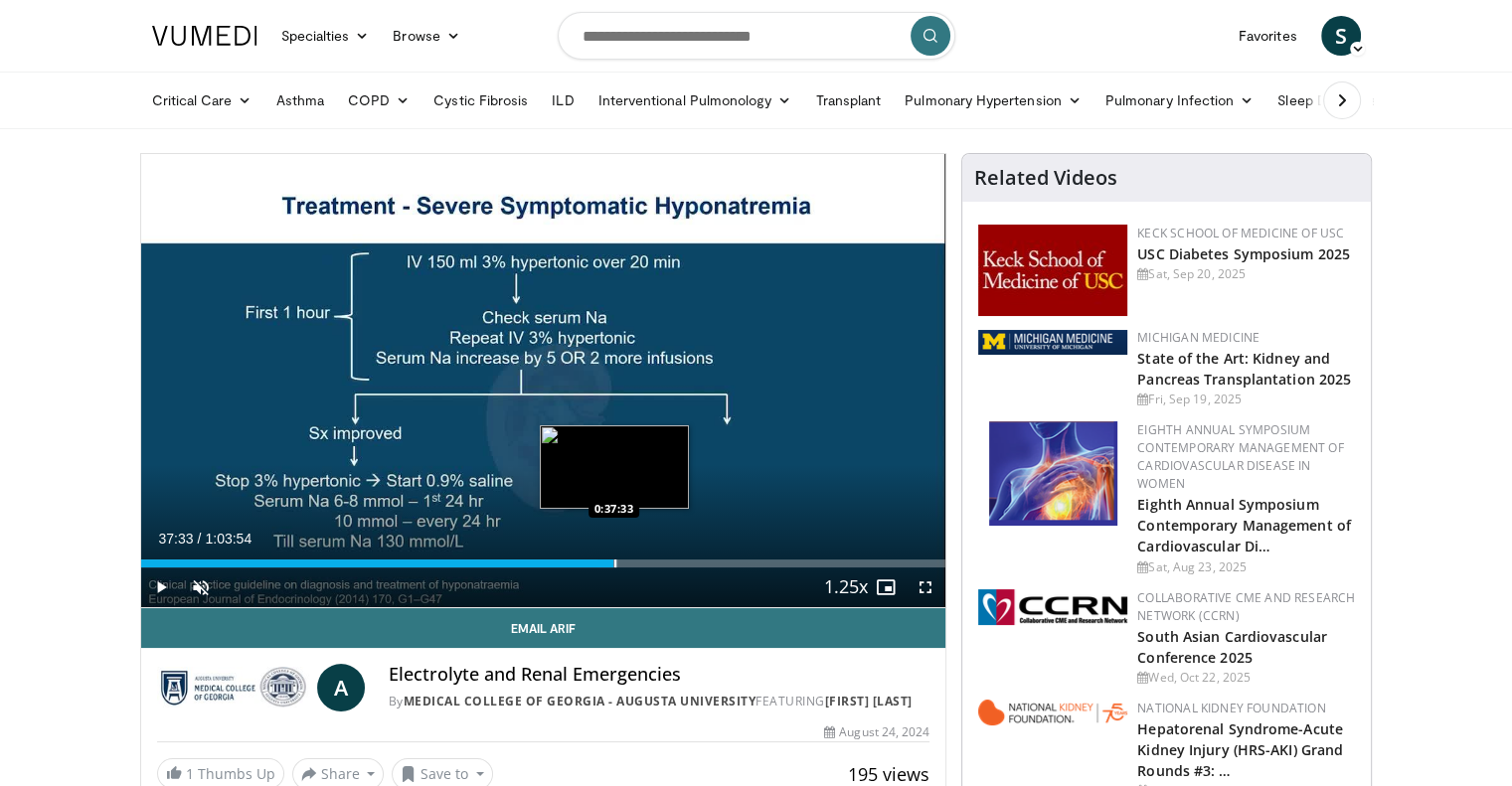 click at bounding box center [615, 563] 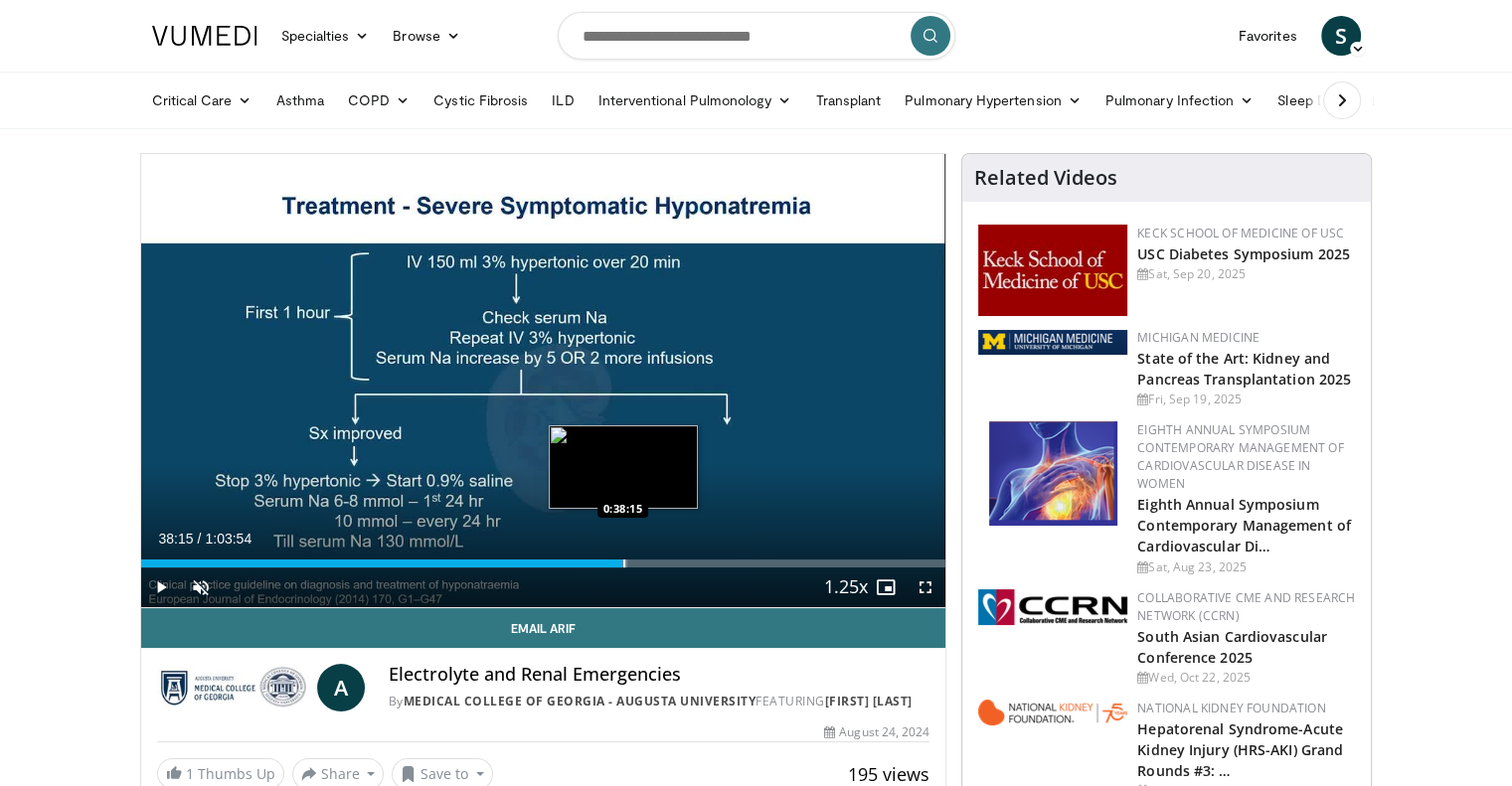 click at bounding box center (624, 563) 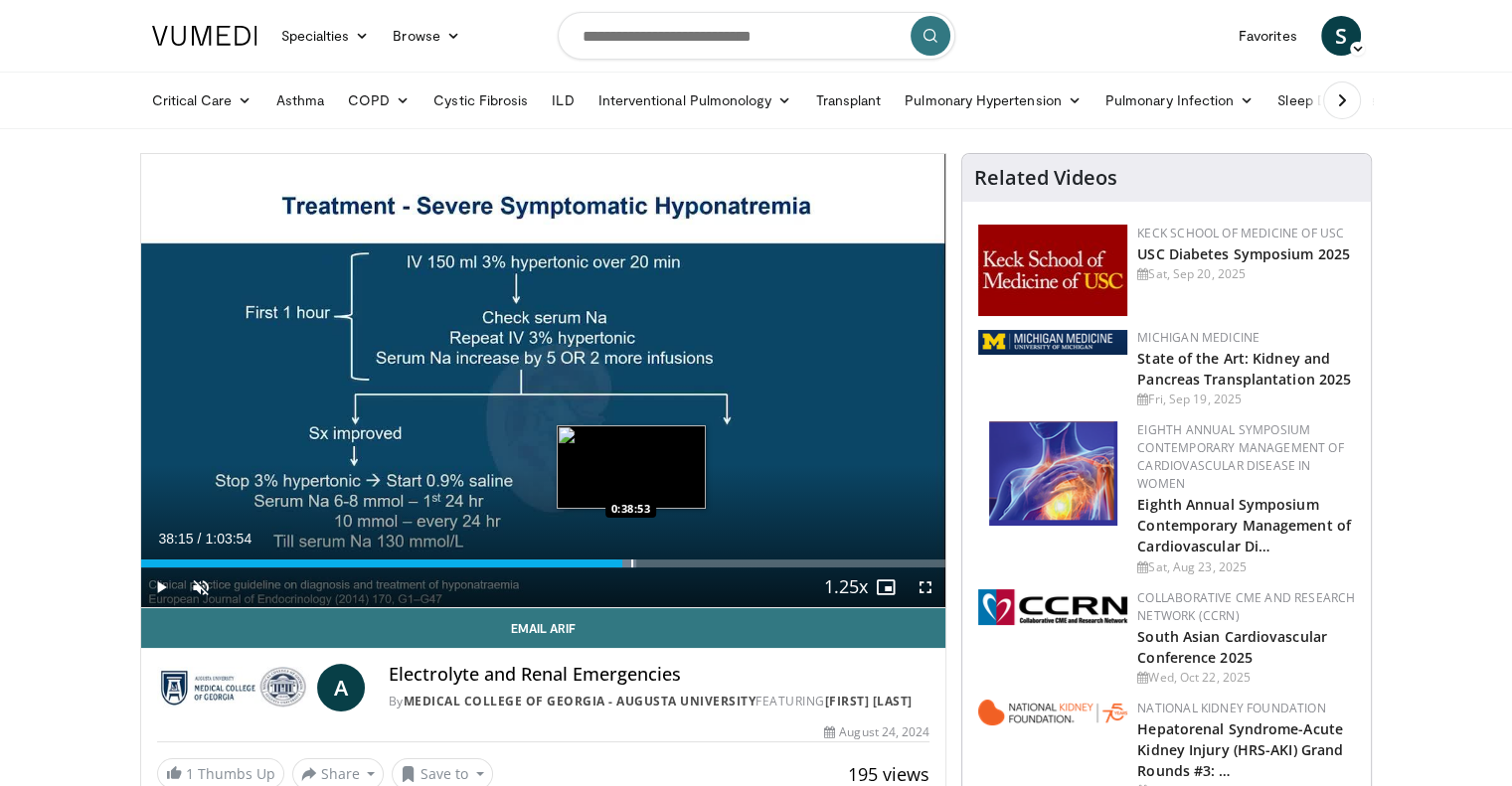 click at bounding box center (632, 563) 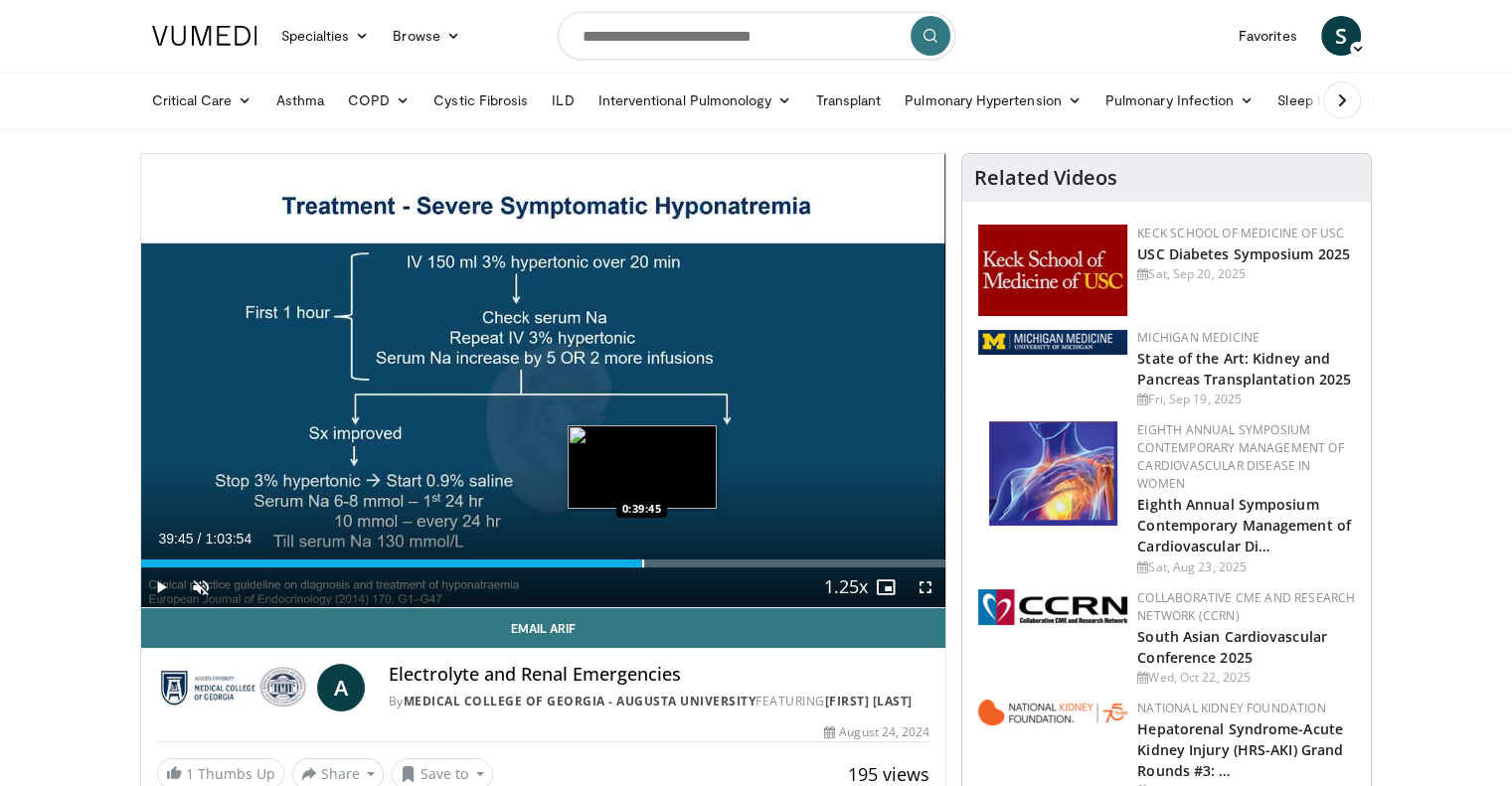 click at bounding box center (643, 563) 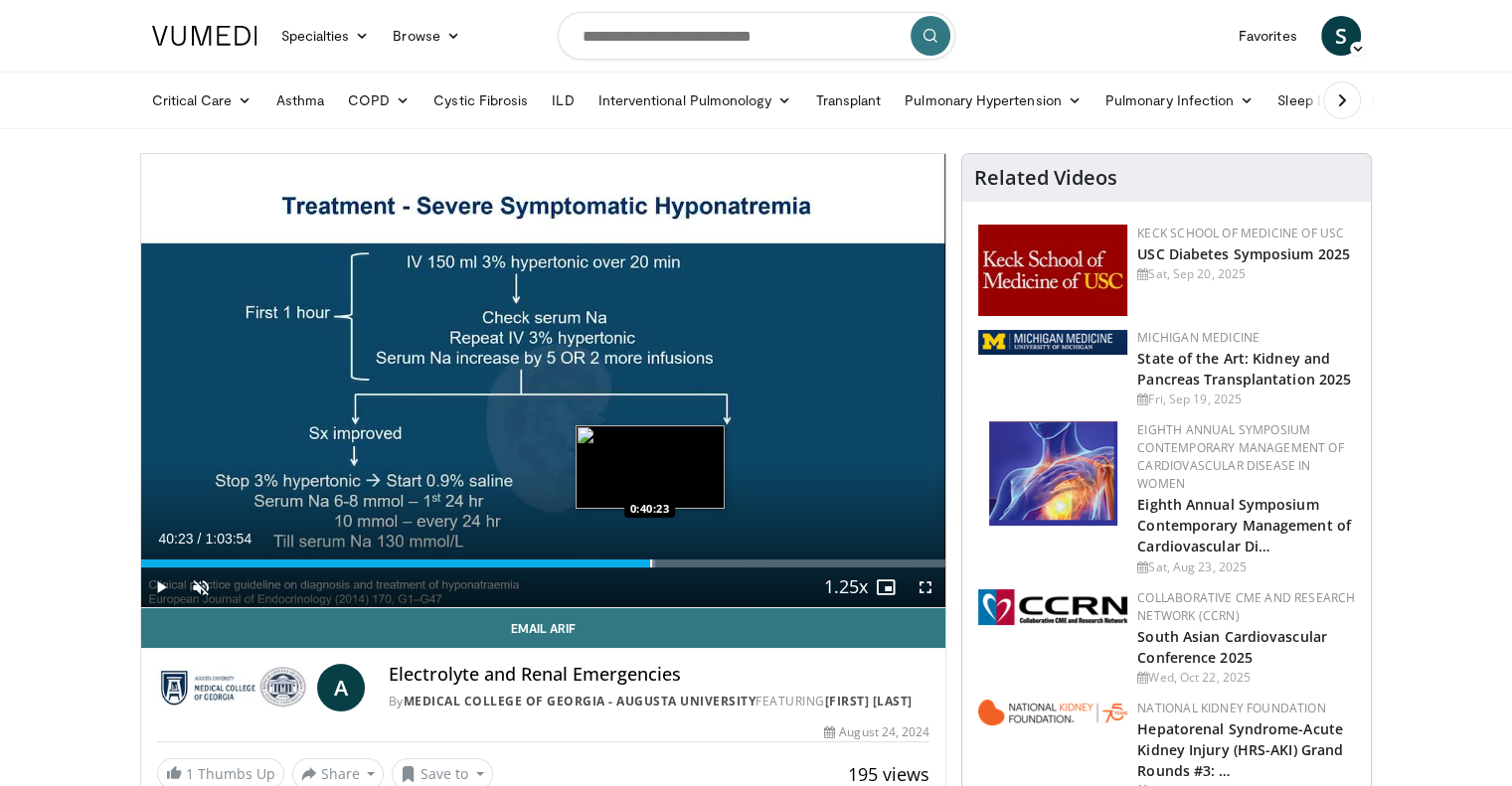 click at bounding box center [651, 563] 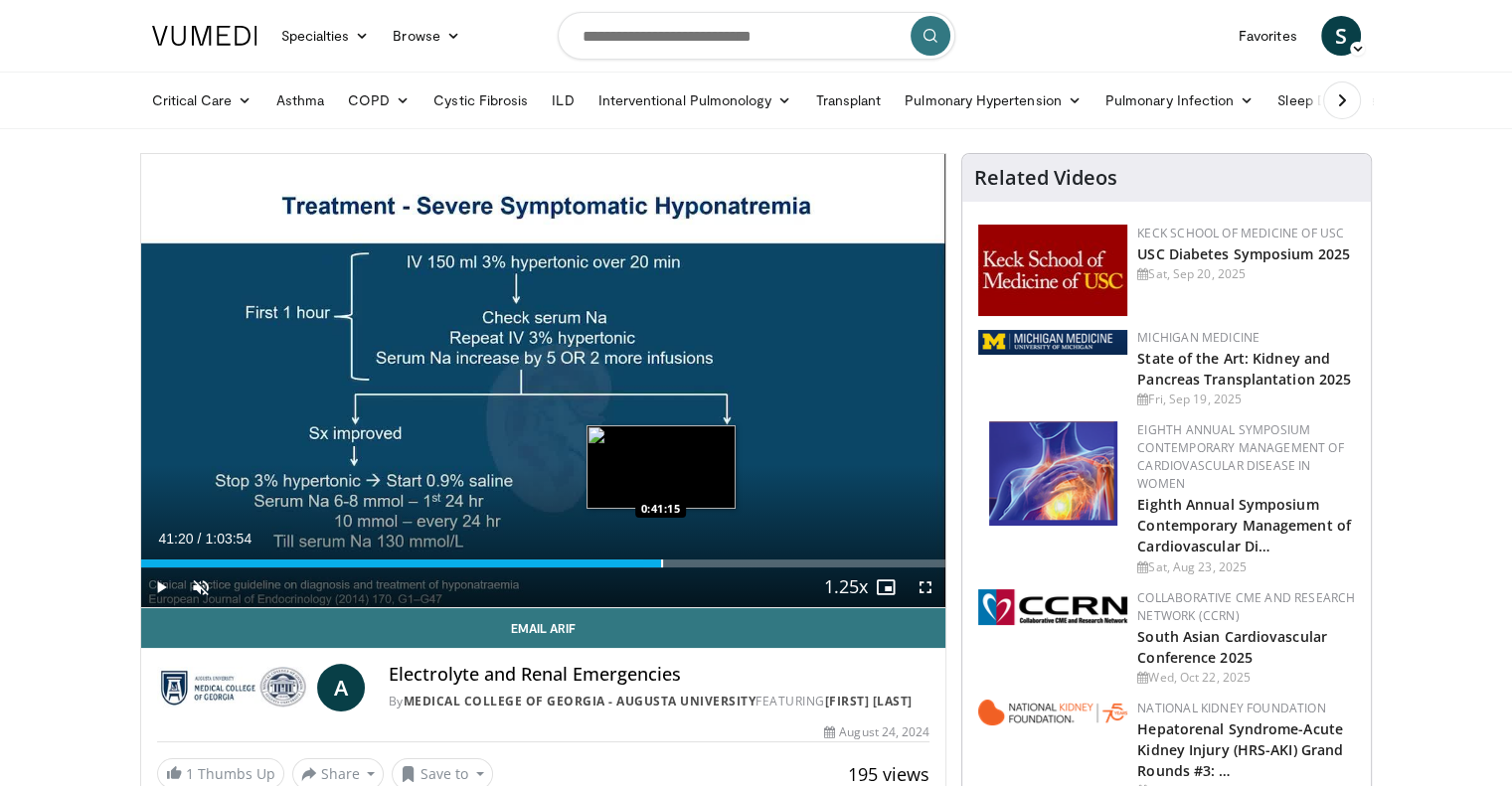 click at bounding box center [662, 563] 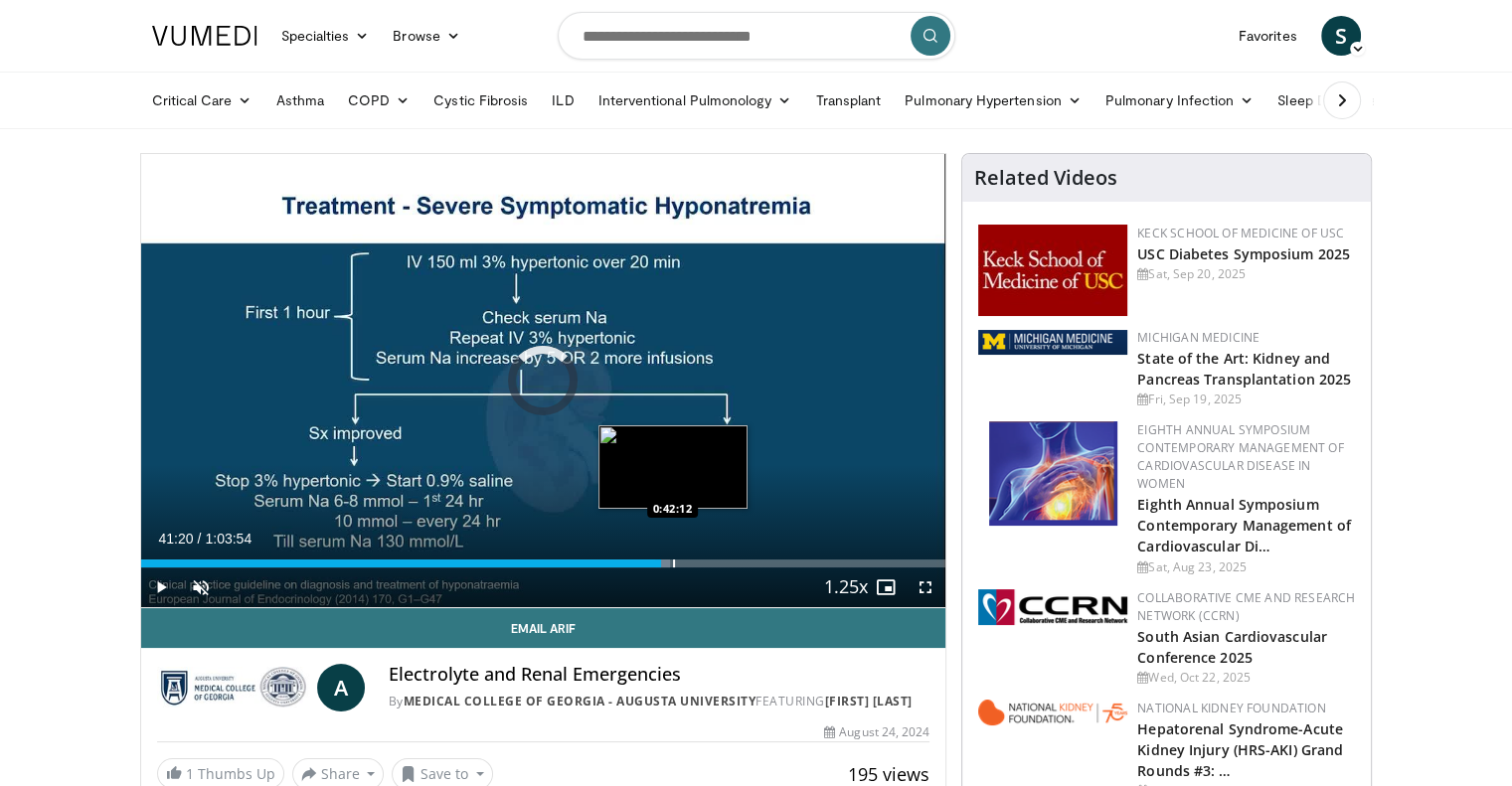 click on "Loaded :  65.72% 0:41:20 0:42:12" at bounding box center (544, 557) 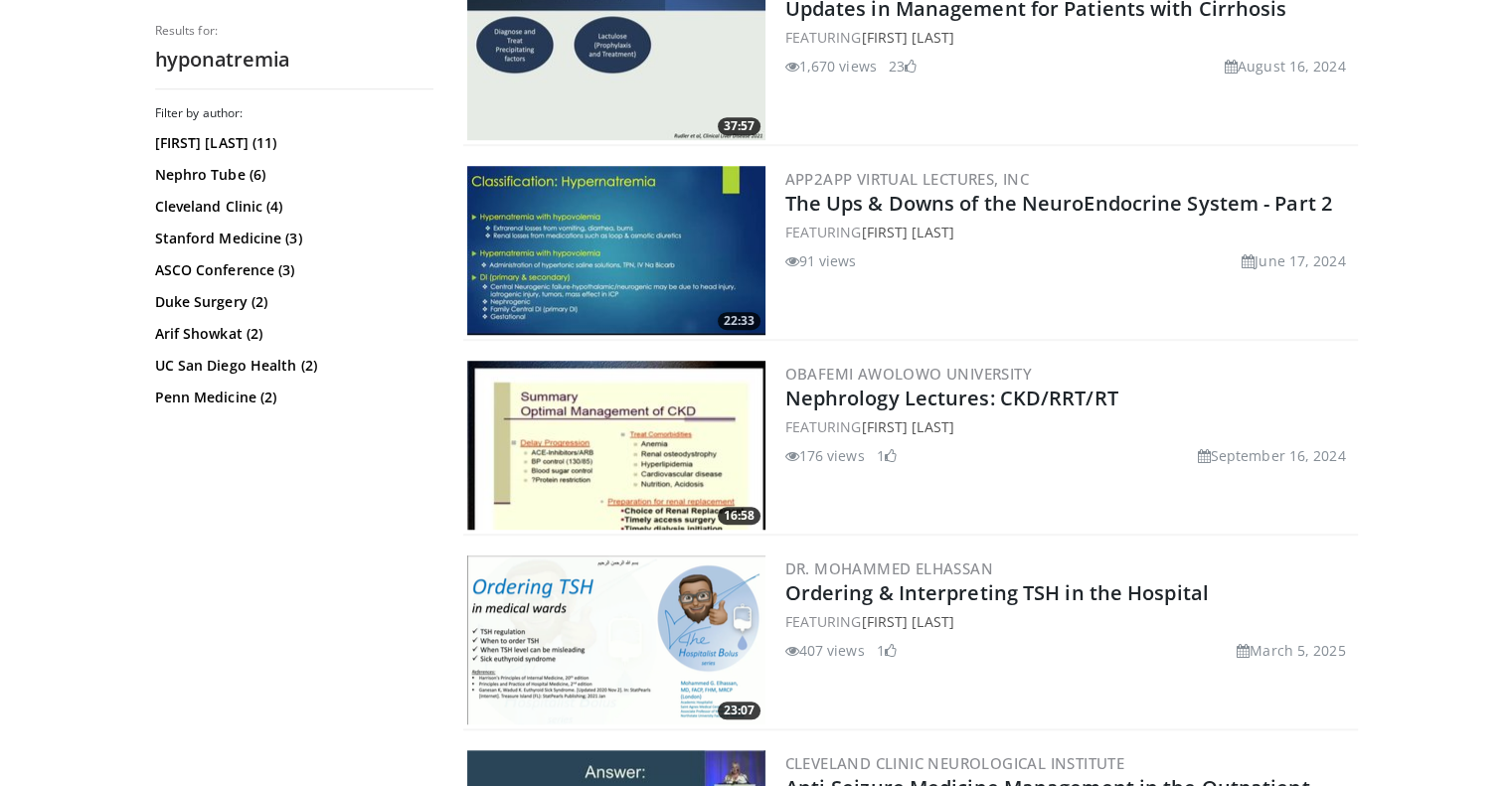 scroll, scrollTop: 1590, scrollLeft: 0, axis: vertical 